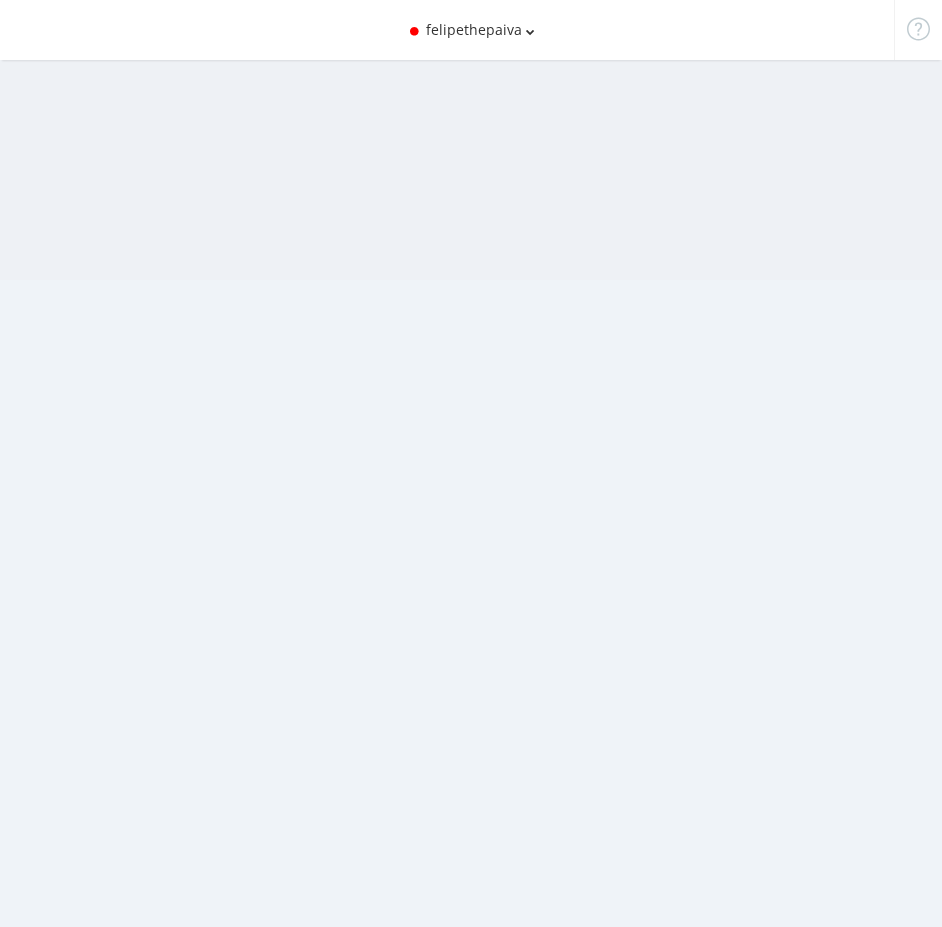 scroll, scrollTop: 0, scrollLeft: 0, axis: both 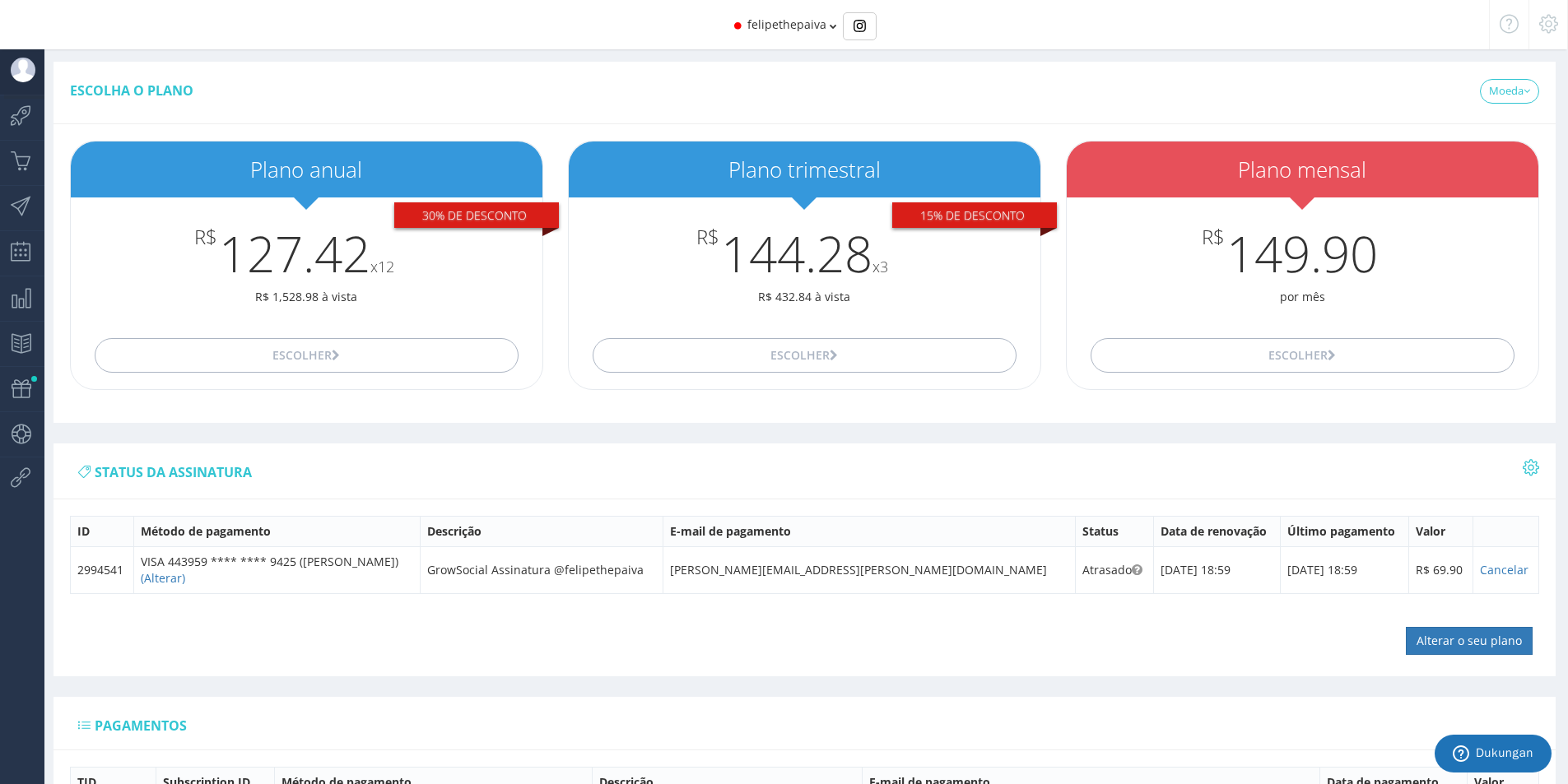 click at bounding box center [23, 70] 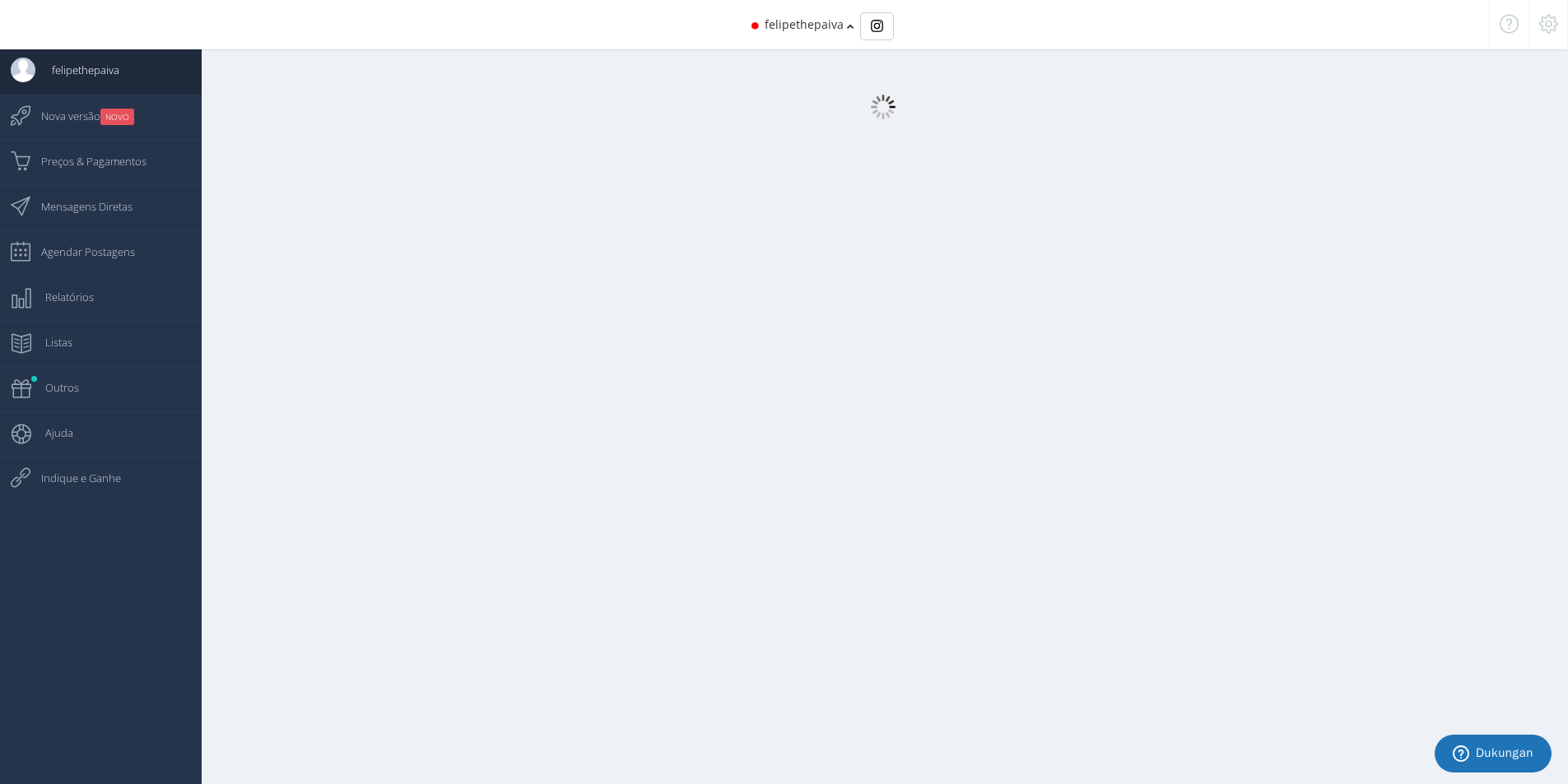 click at bounding box center [874, 400] 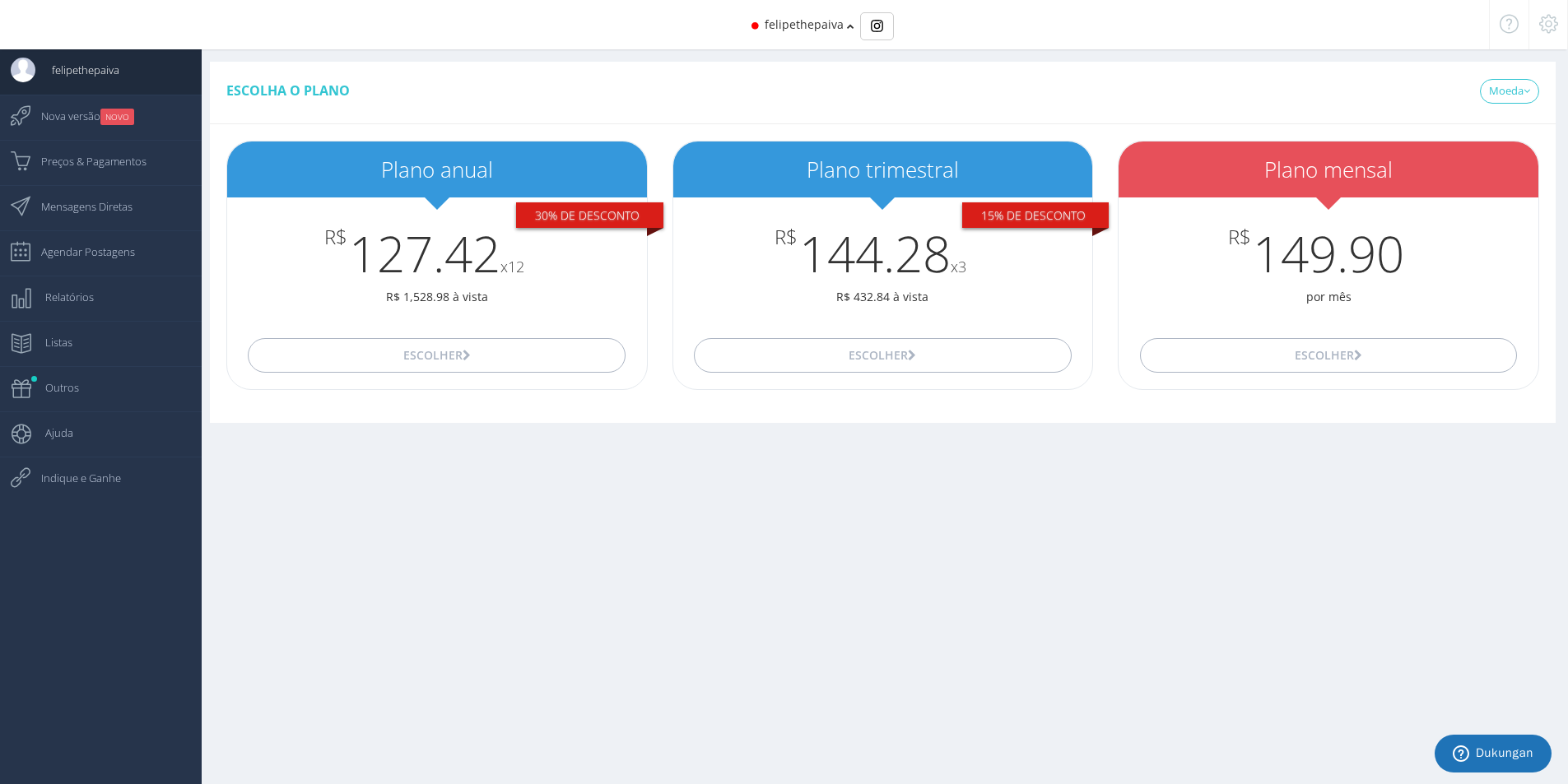 click at bounding box center [1548, 24] 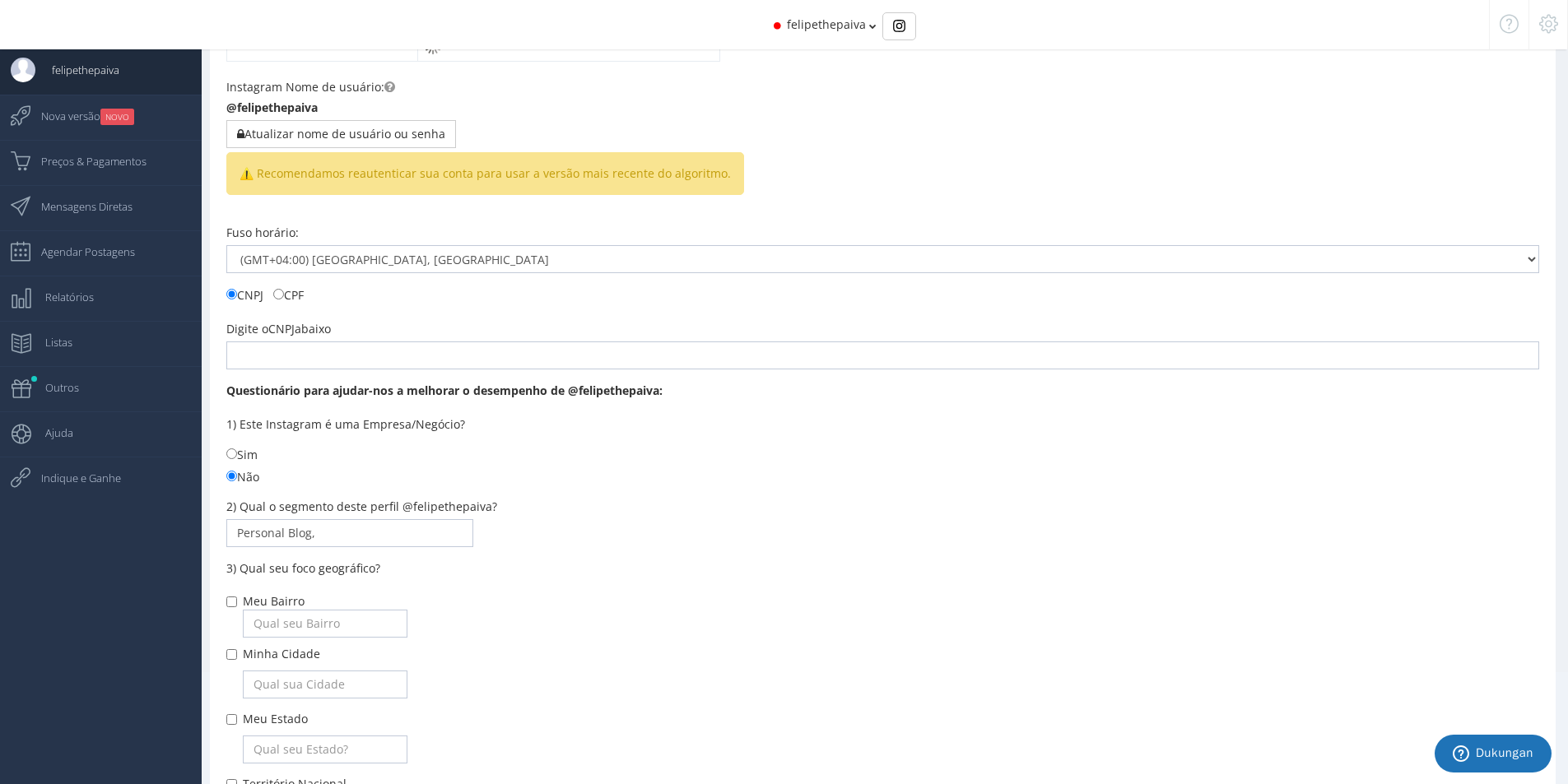 scroll, scrollTop: 295, scrollLeft: 0, axis: vertical 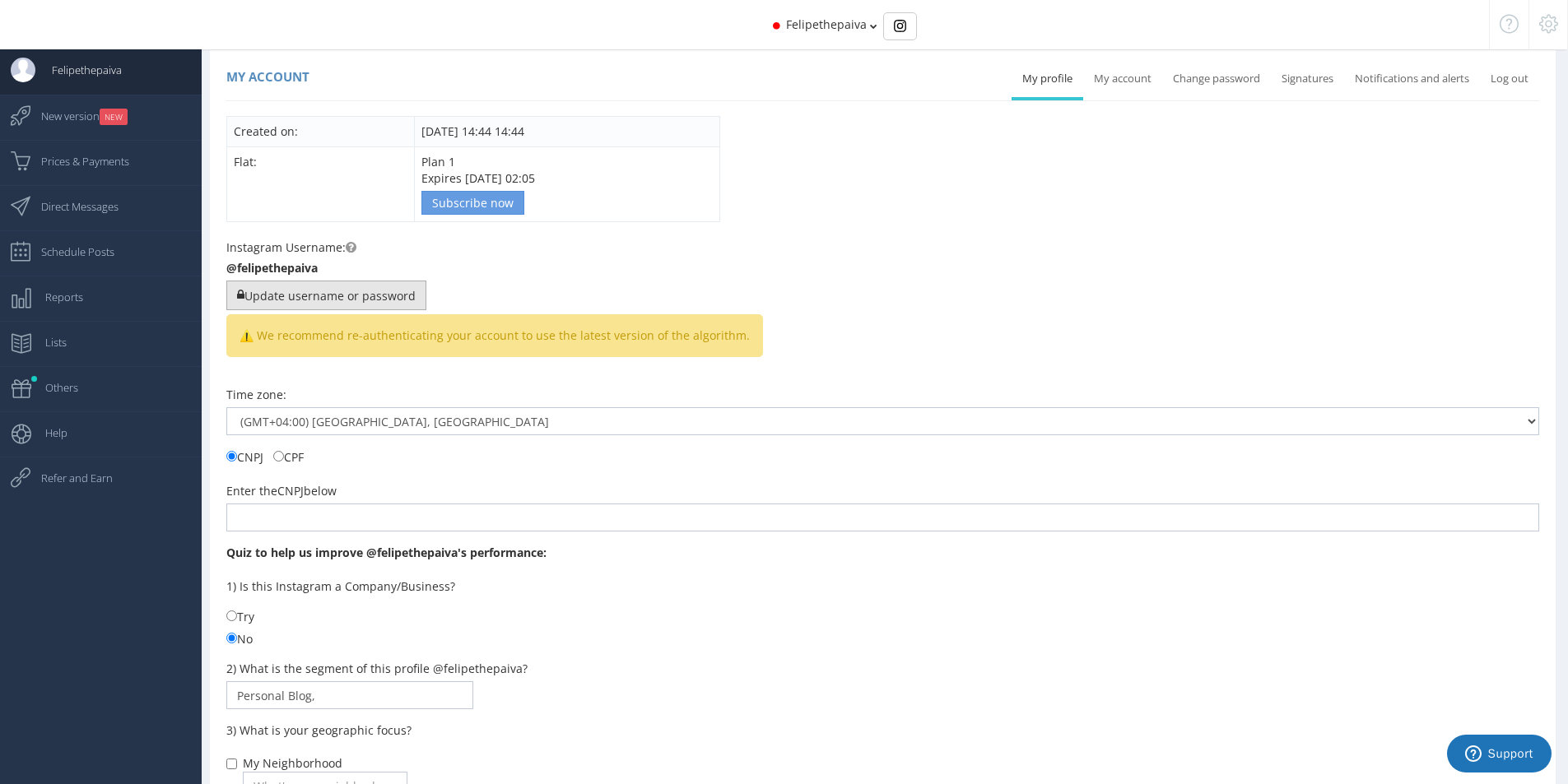 click on "Update username or password" at bounding box center [330, 295] 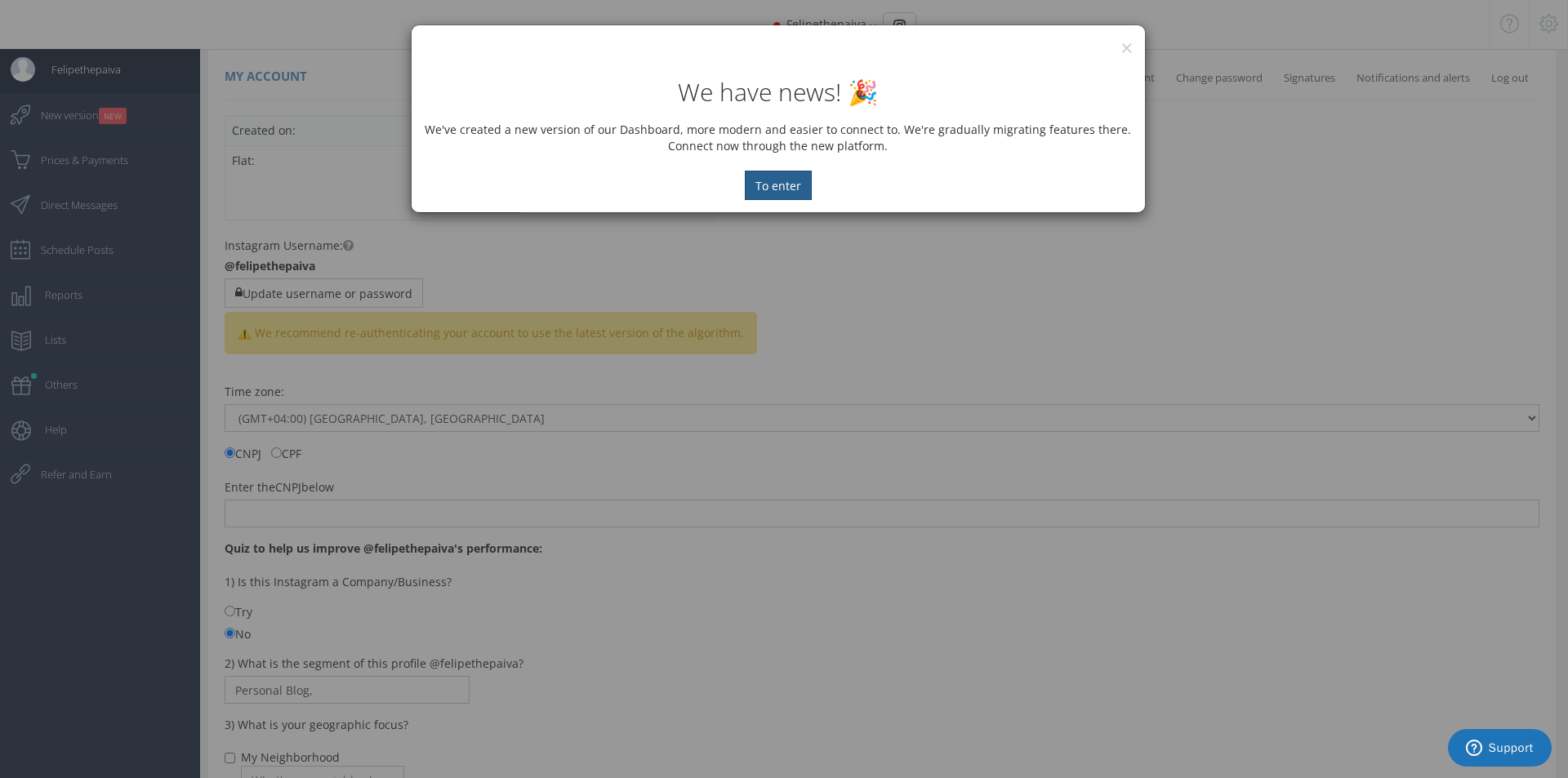 click on "To enter" at bounding box center (778, 185) 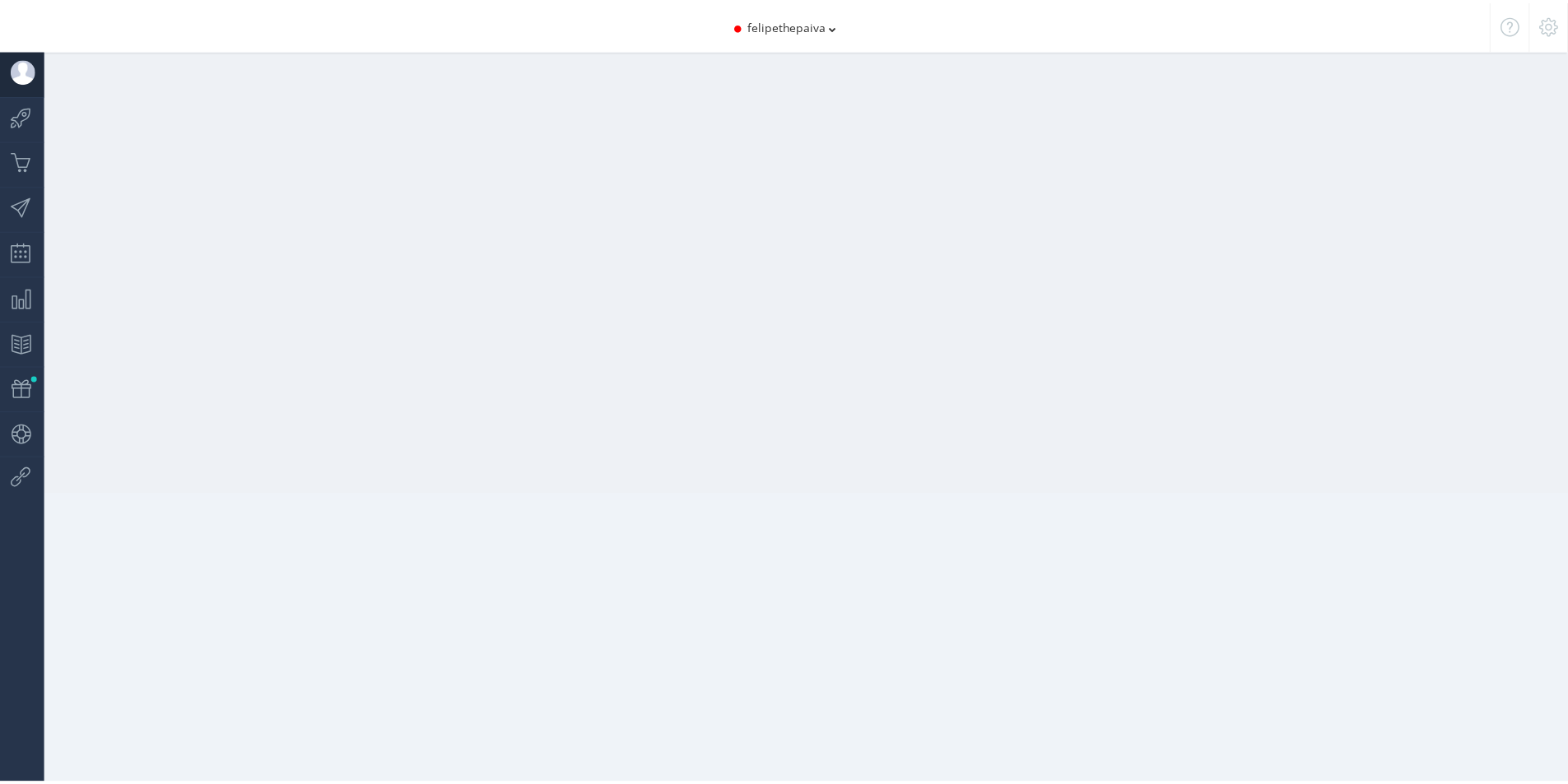 scroll, scrollTop: 12, scrollLeft: 0, axis: vertical 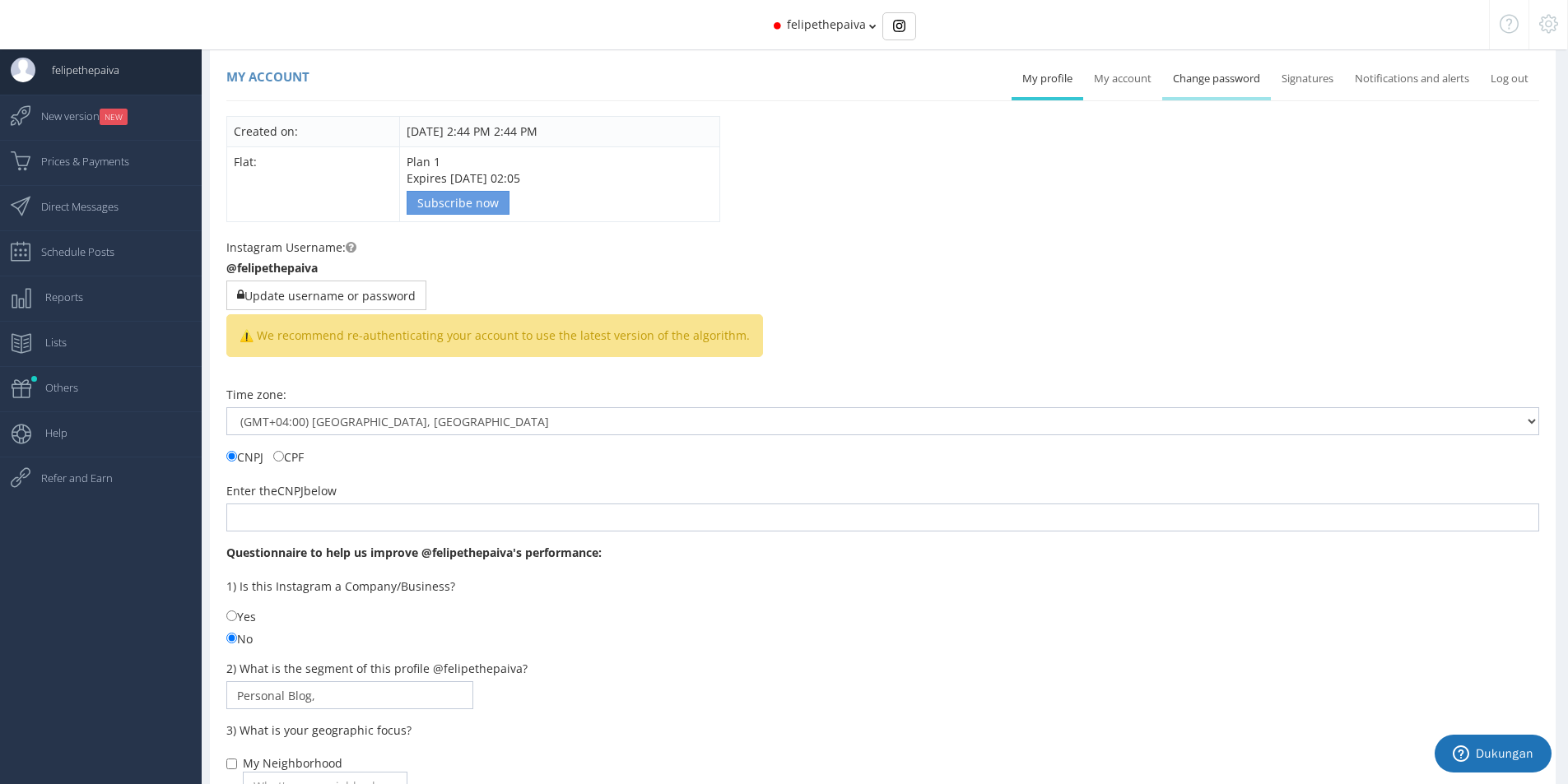 click on "Change password" at bounding box center (1217, 78) 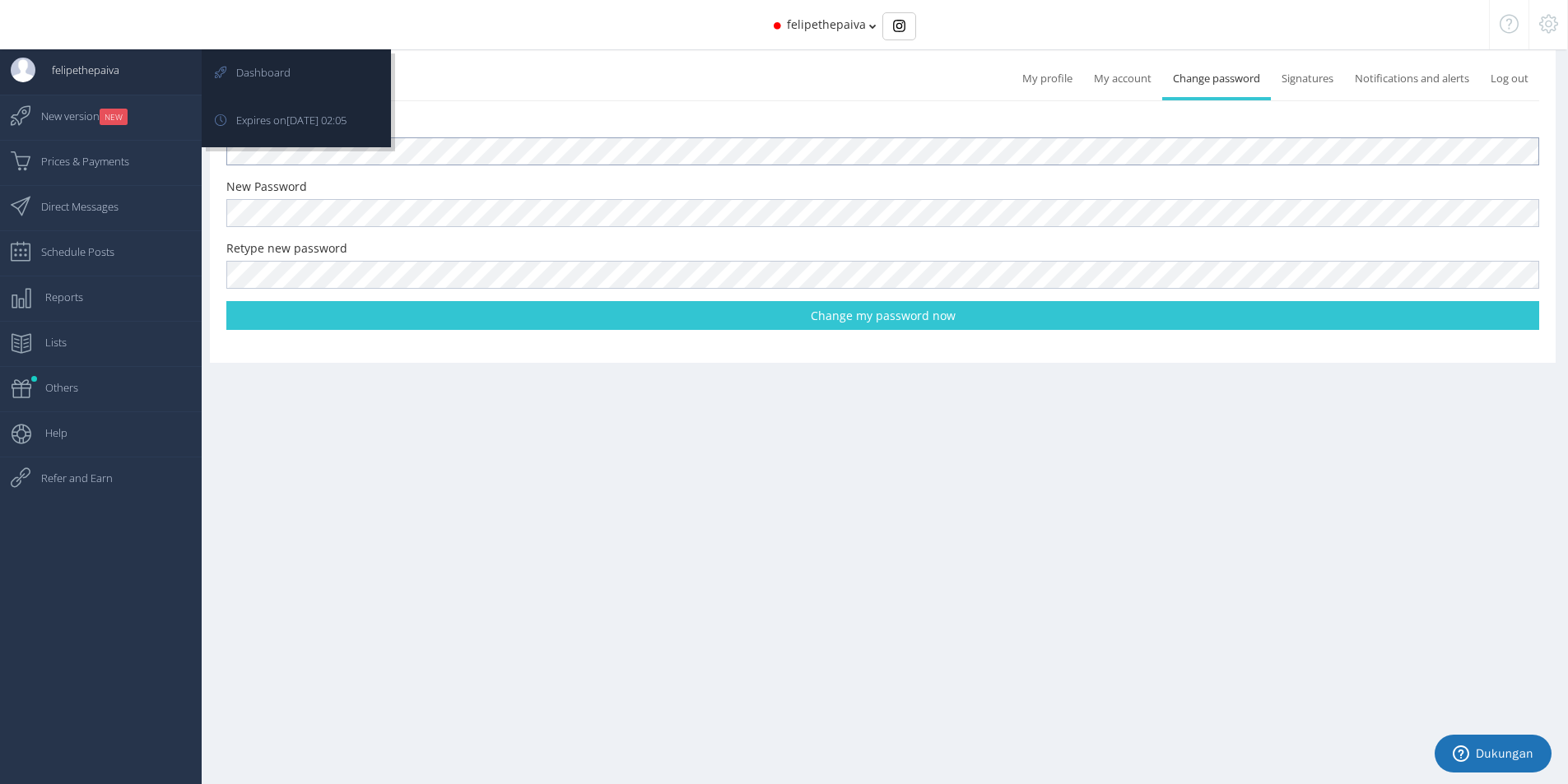 click on "felipethepaiva
Dashboard
NEW Help" at bounding box center (784, -12) 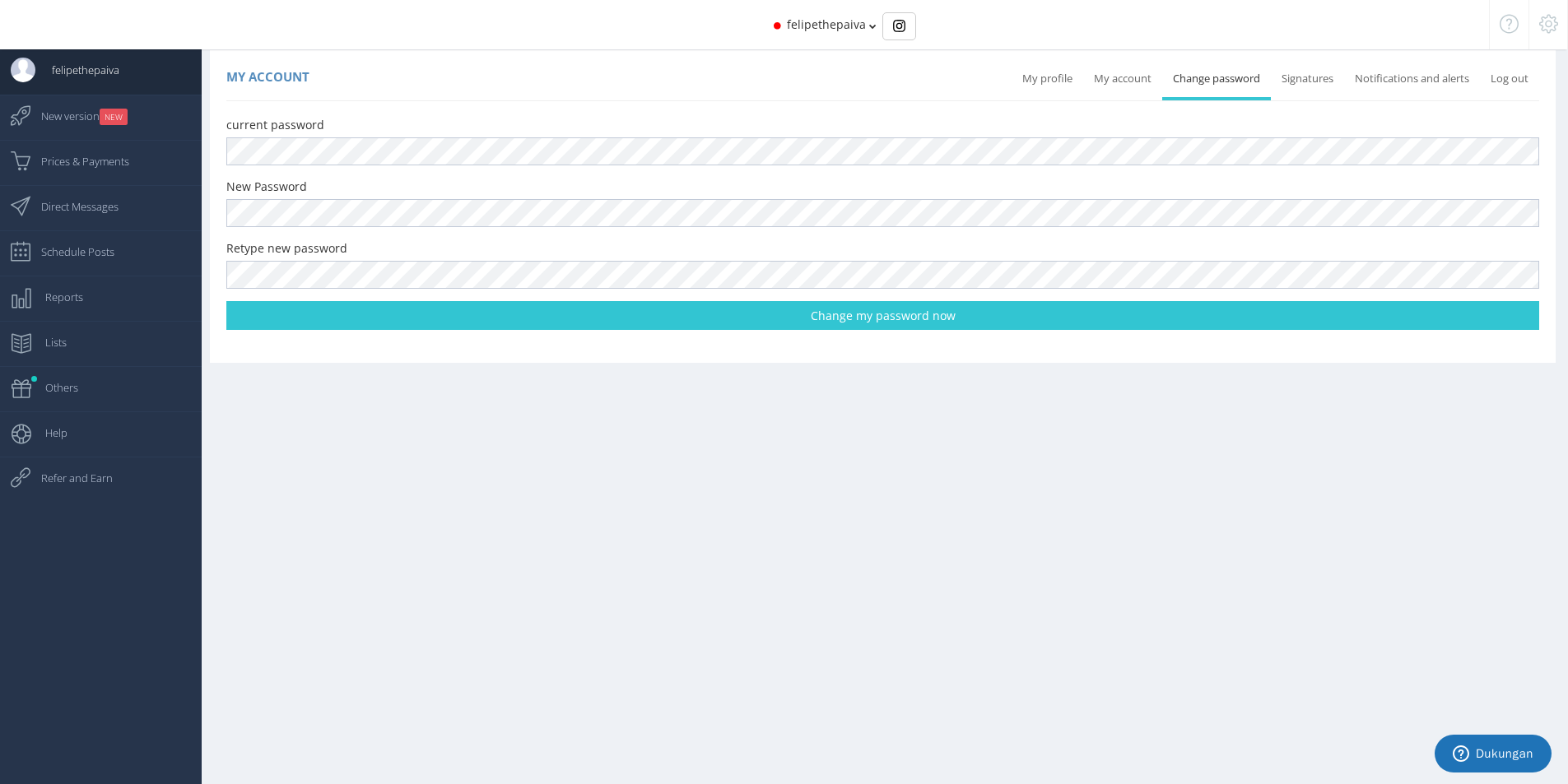 click on "My account
My profile
My account
Change password Signatures Notifications and alerts" at bounding box center (882, 196) 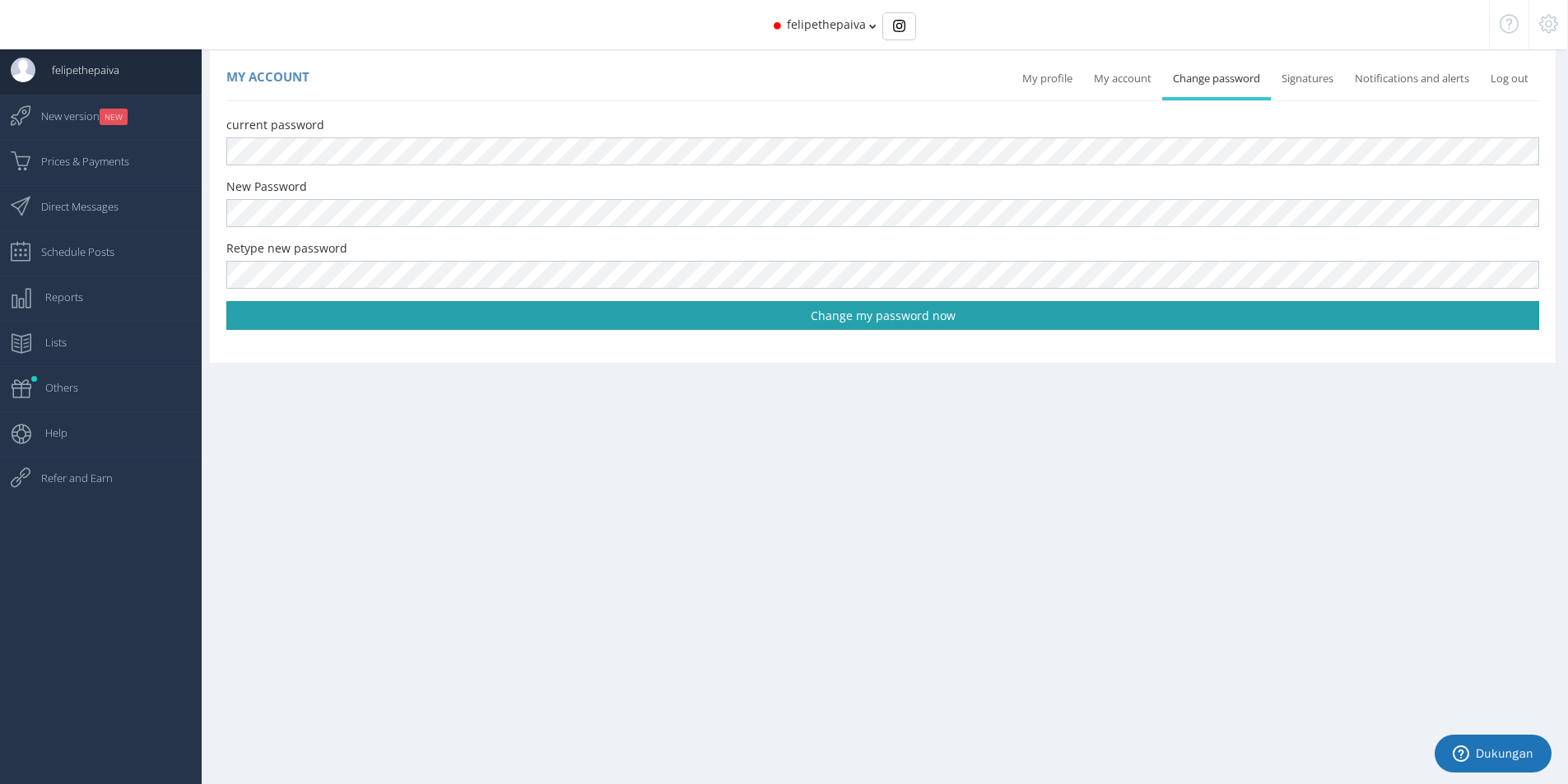 click on "Change my password now" at bounding box center (882, 316) 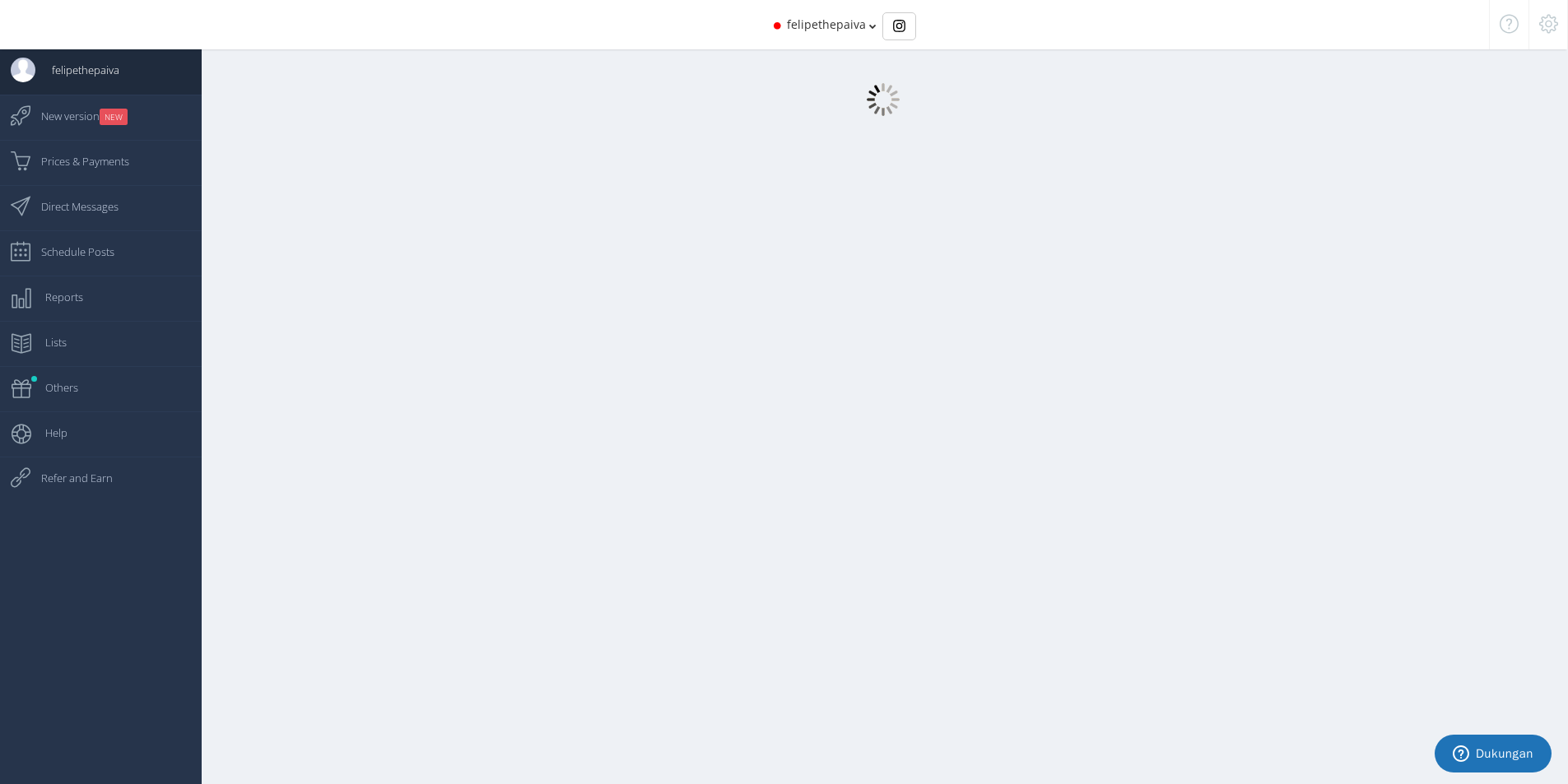 click at bounding box center (874, 388) 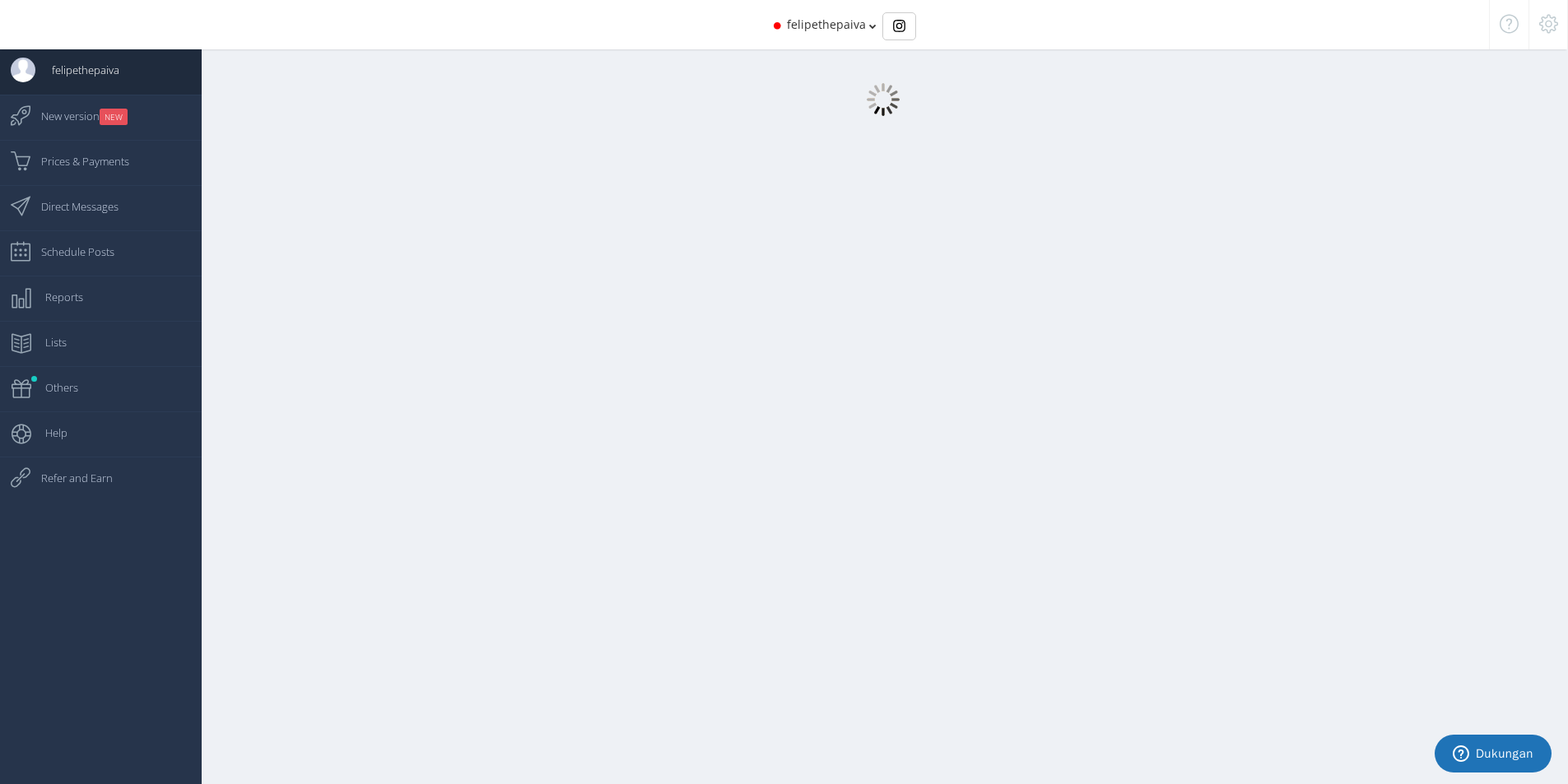 click at bounding box center [874, 388] 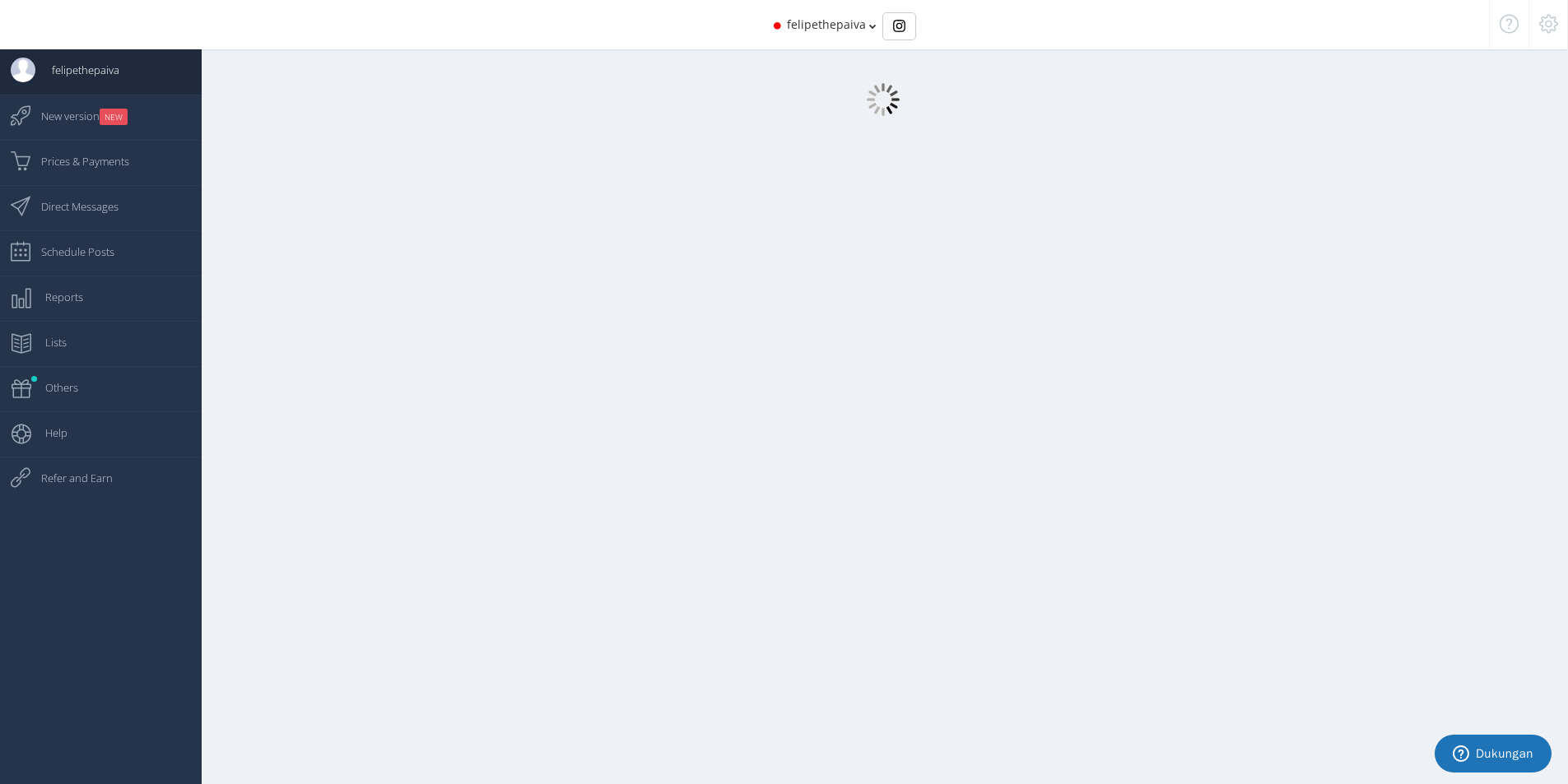 click at bounding box center (874, 388) 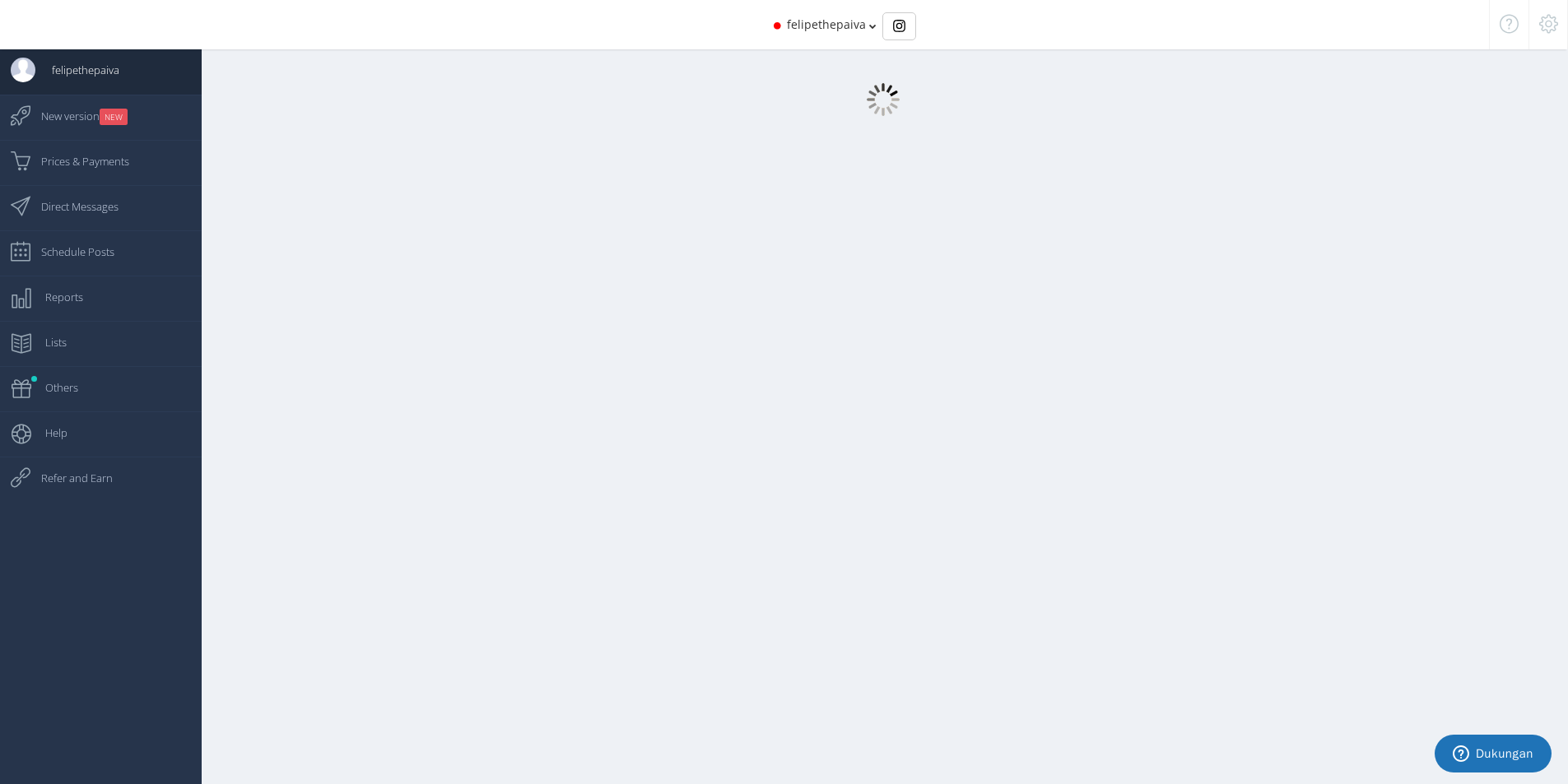 click at bounding box center (874, 388) 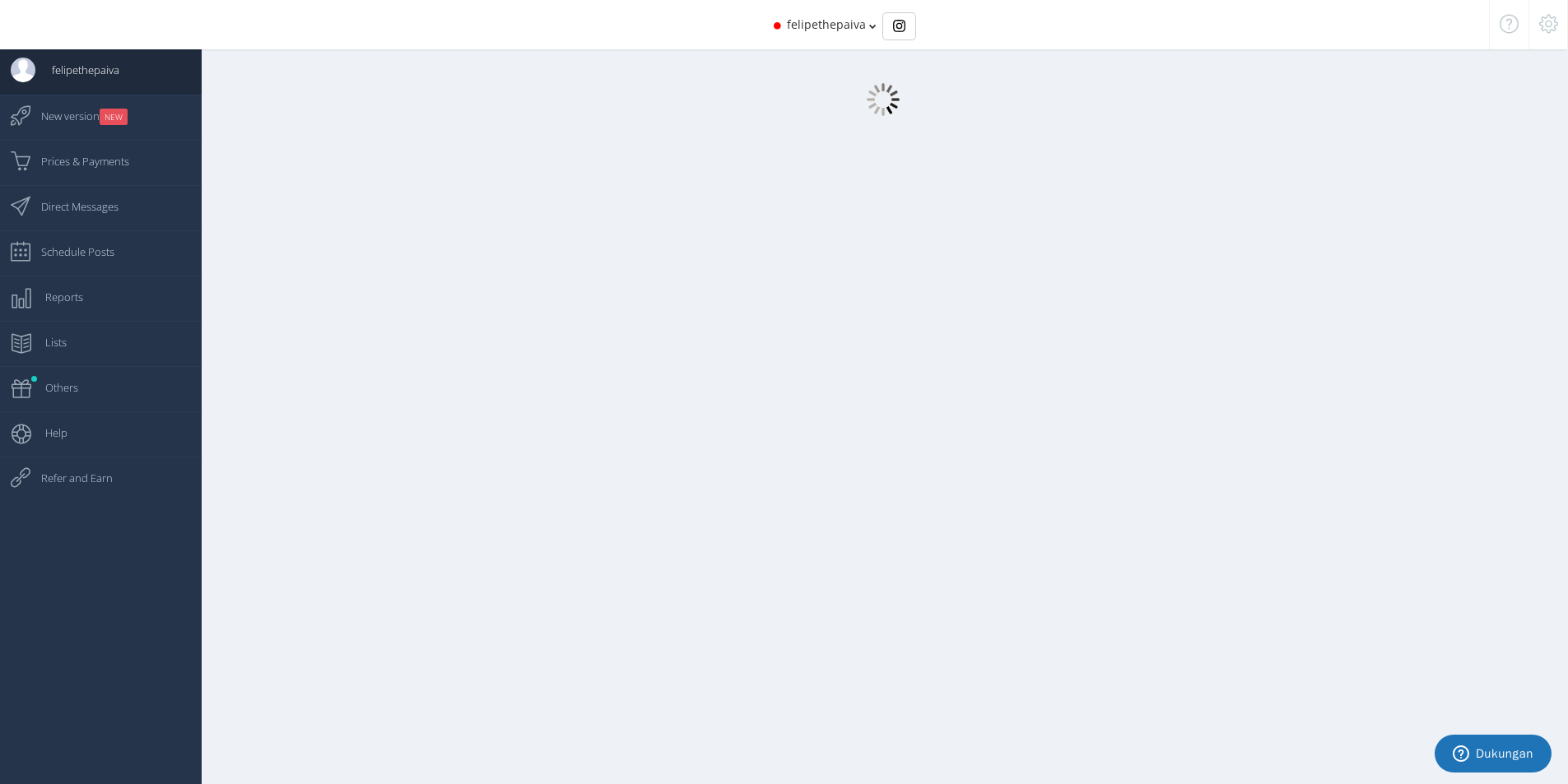 click at bounding box center [874, 388] 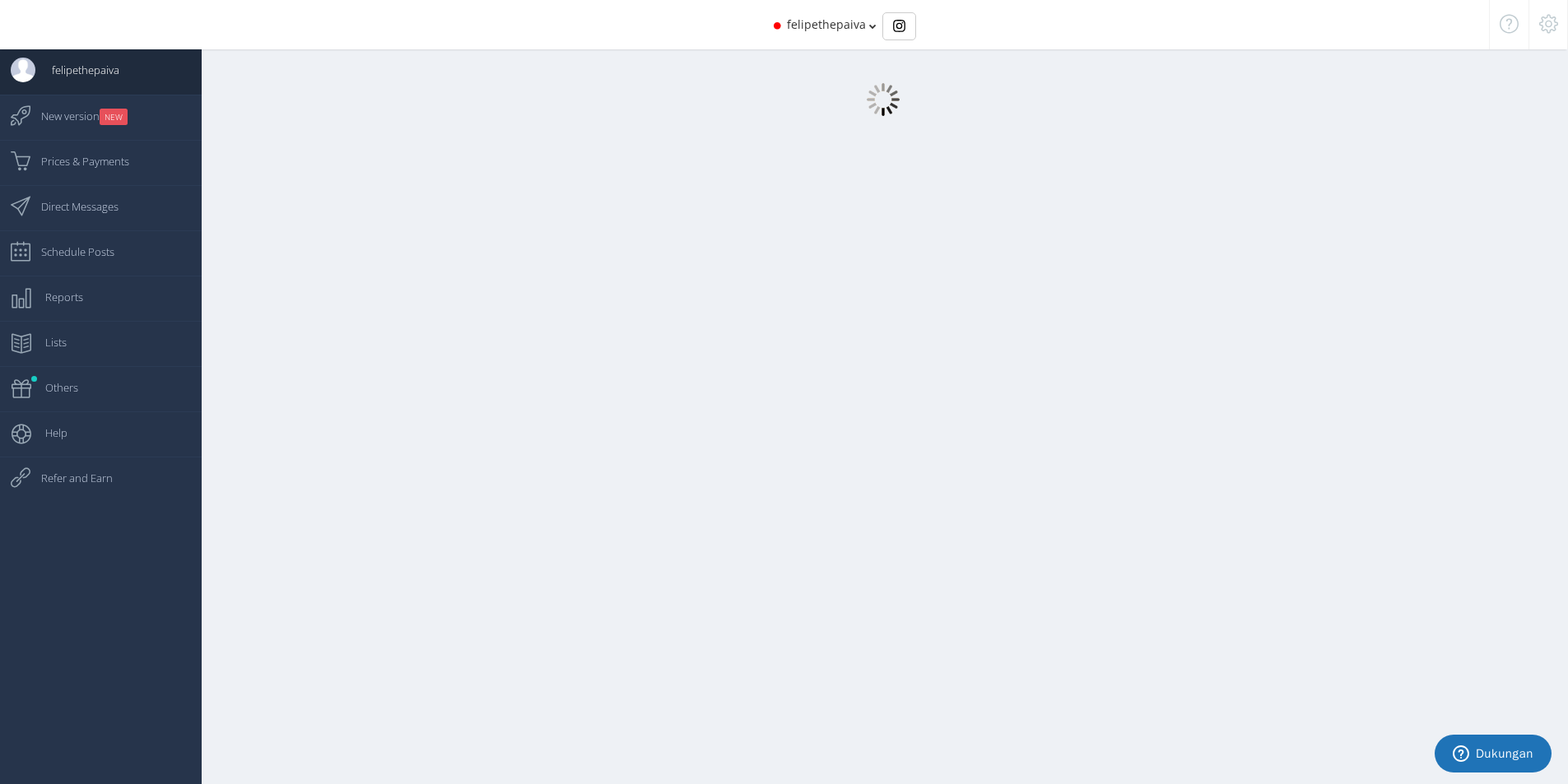 click at bounding box center [874, 388] 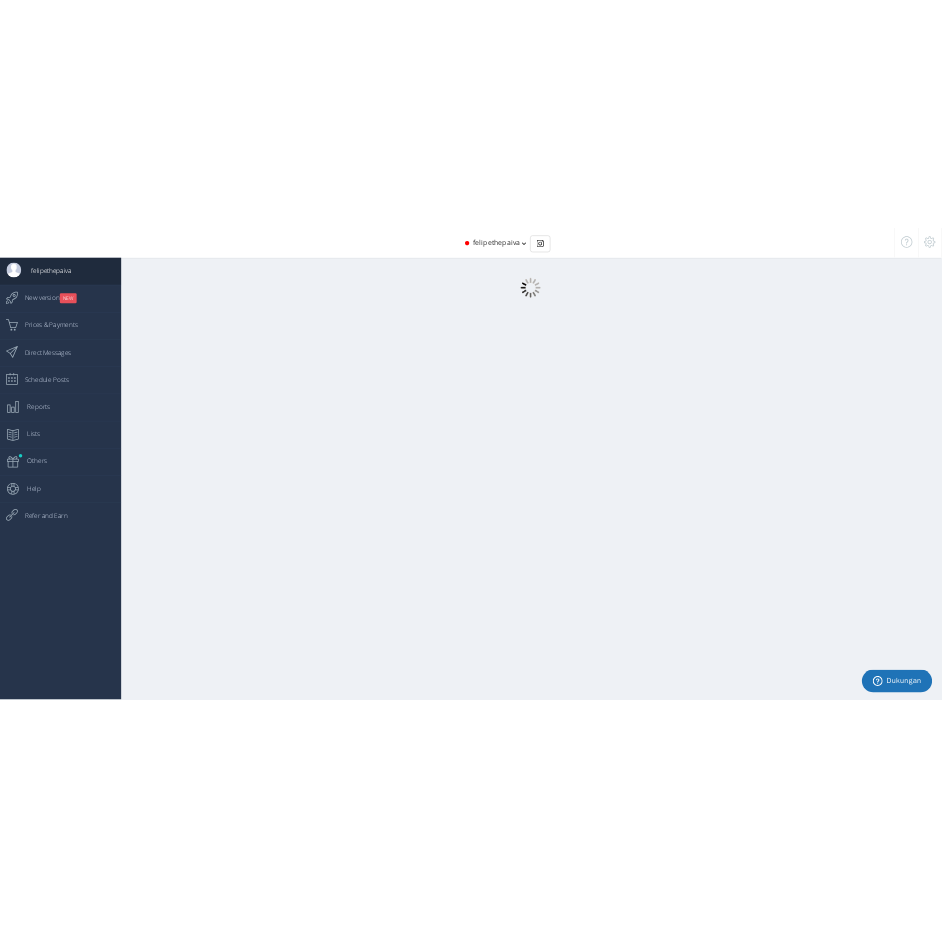 scroll, scrollTop: 0, scrollLeft: 0, axis: both 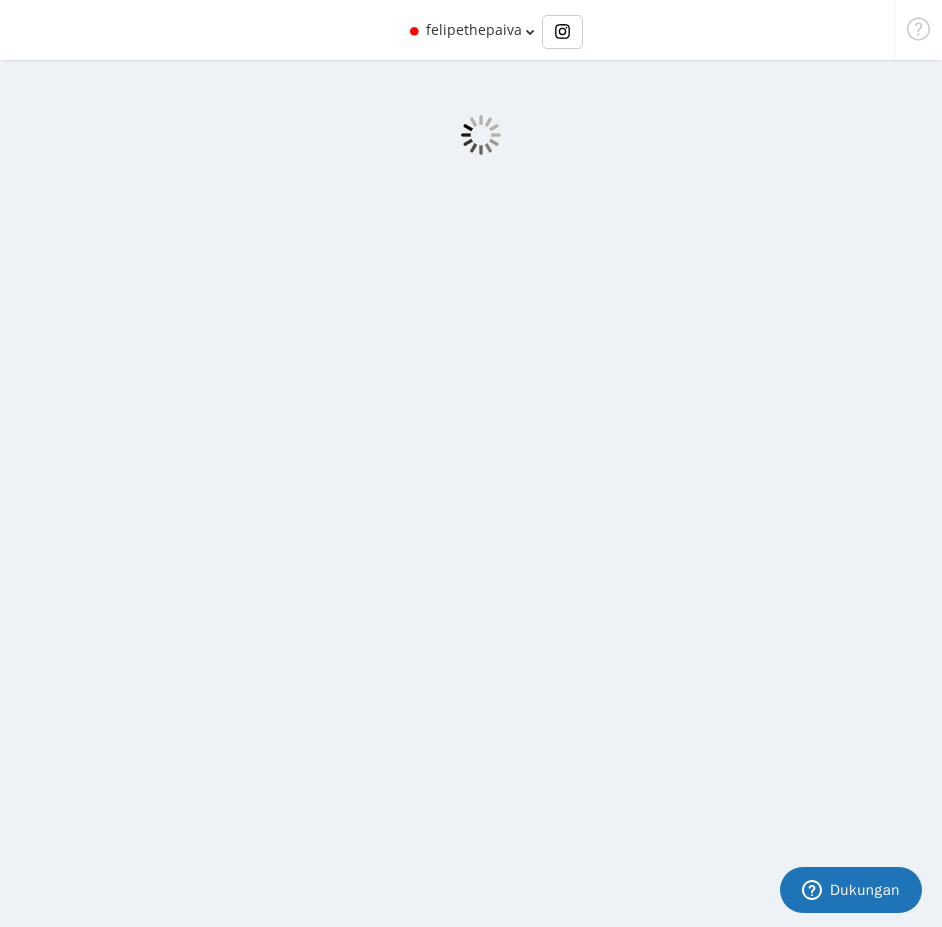 click at bounding box center [481, 135] 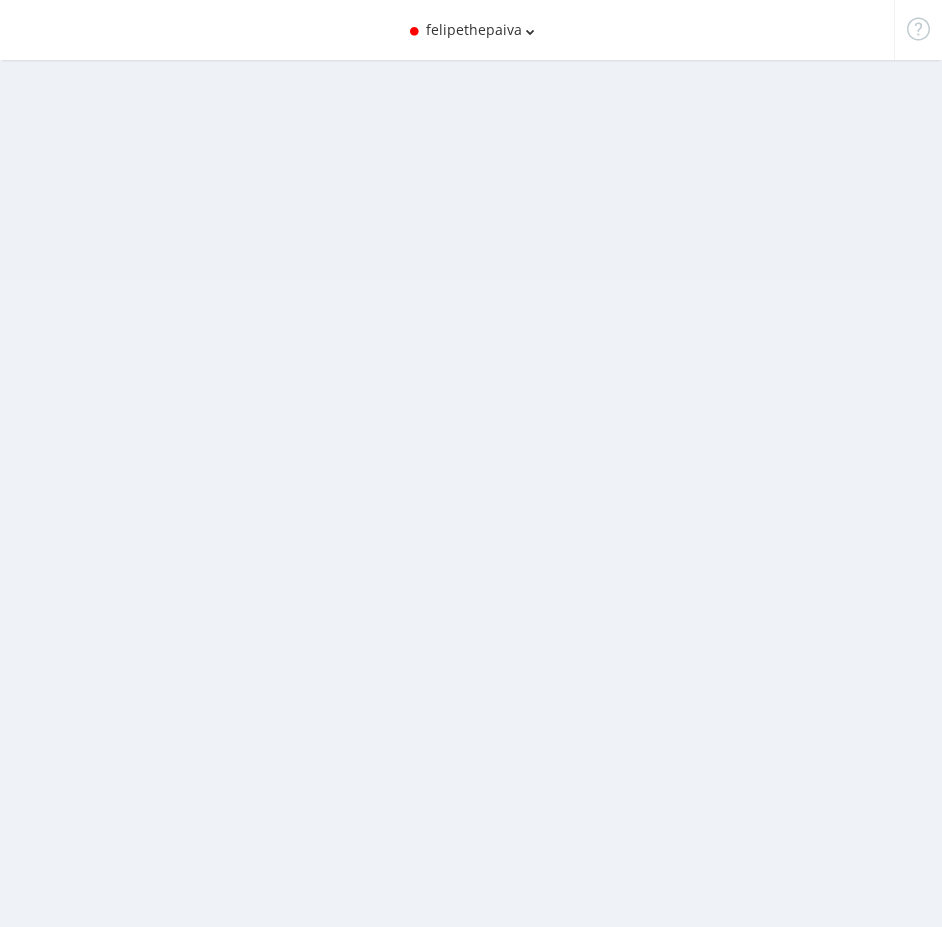 scroll, scrollTop: 0, scrollLeft: 0, axis: both 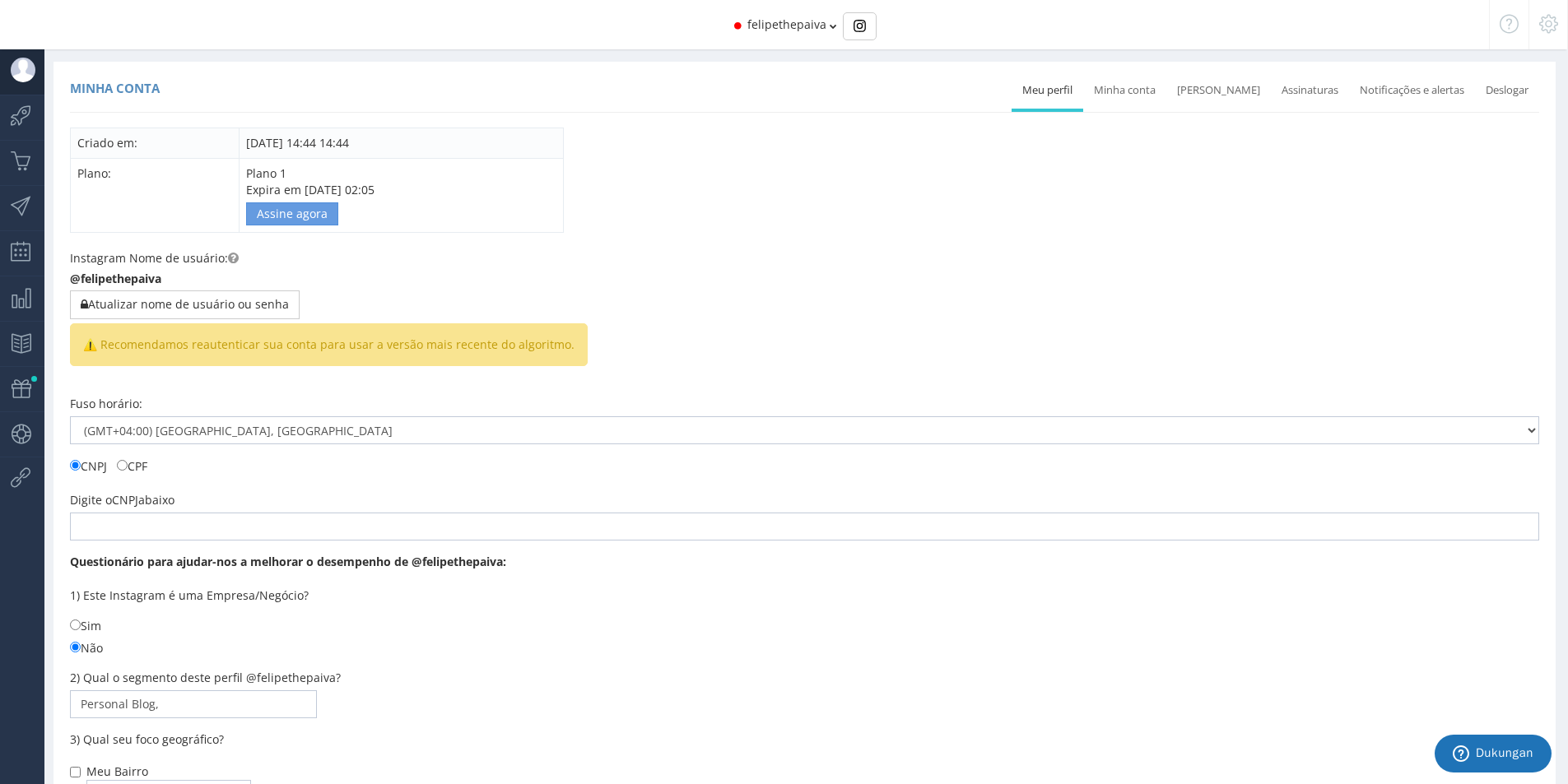 click at bounding box center [1548, 24] 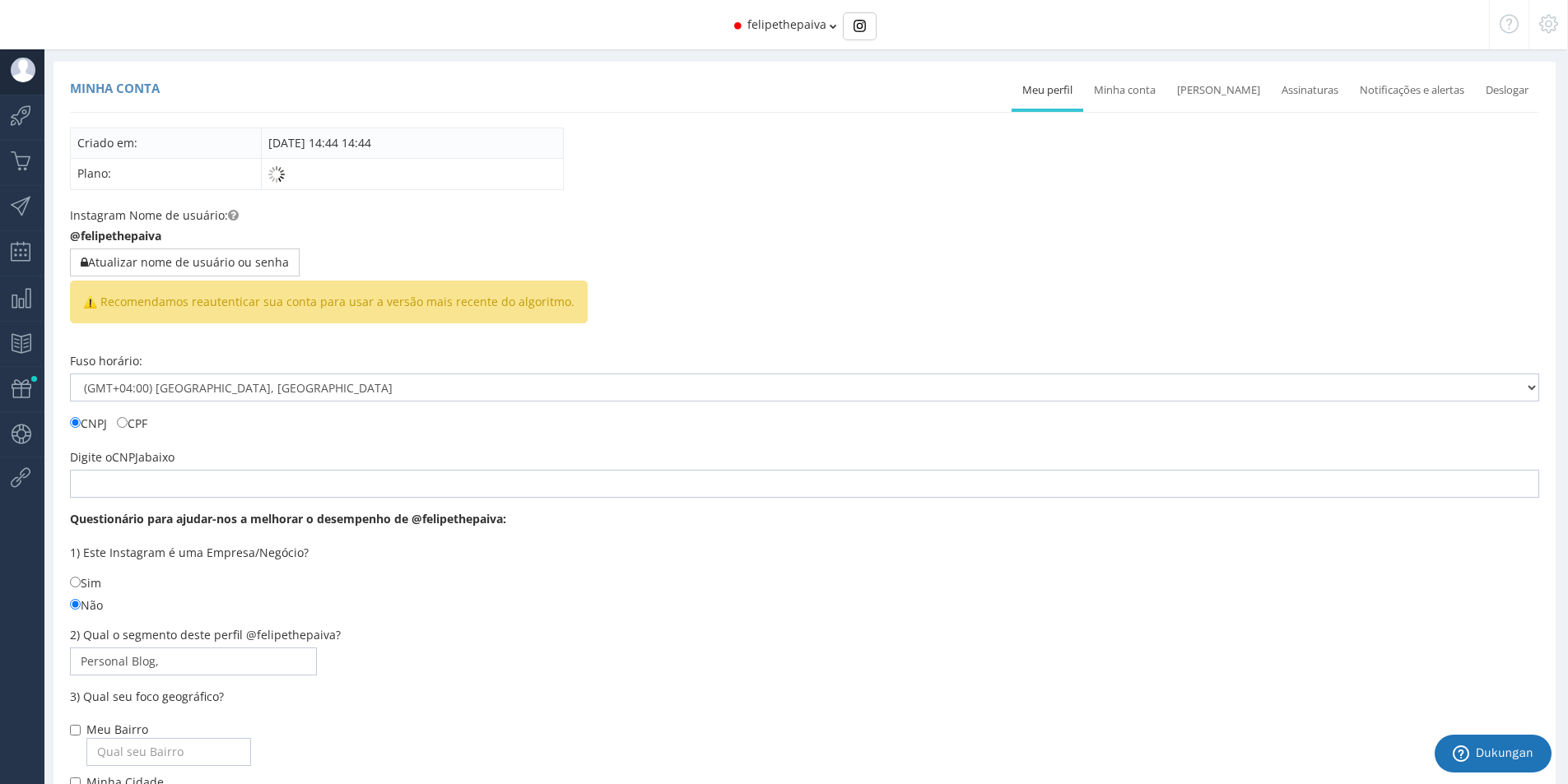 click at bounding box center [1548, 24] 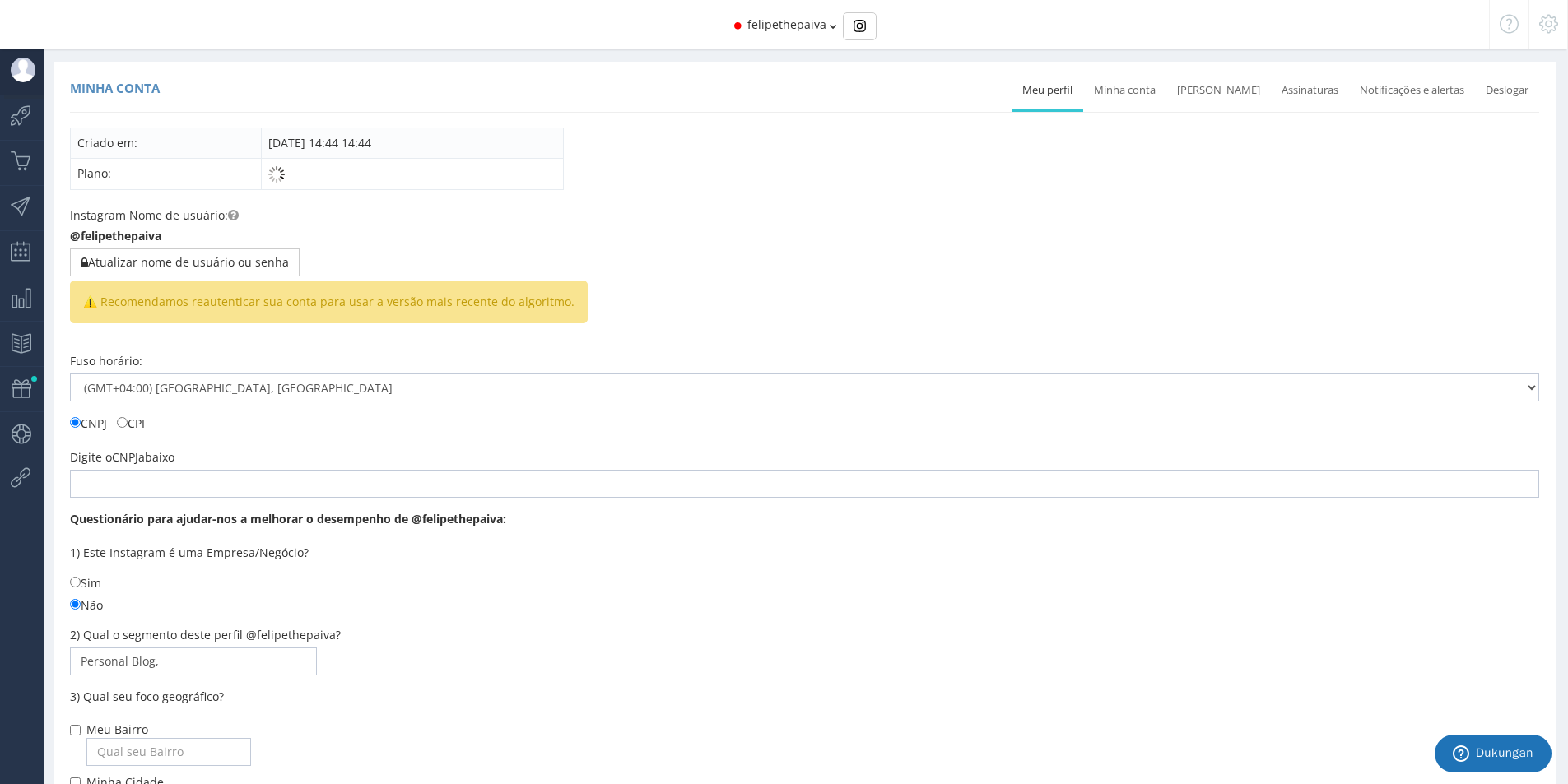 click at bounding box center (23, 70) 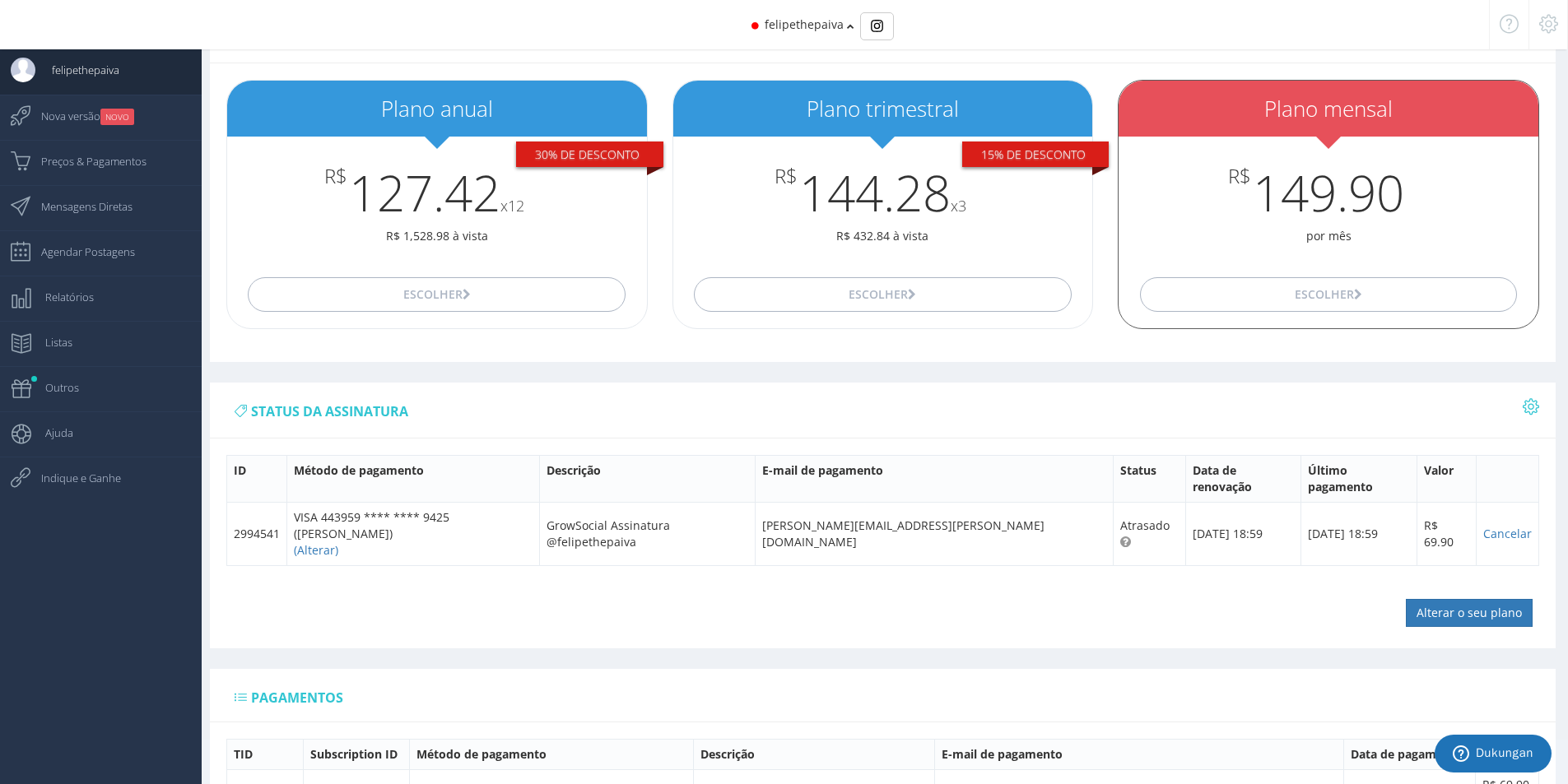 scroll, scrollTop: 0, scrollLeft: 0, axis: both 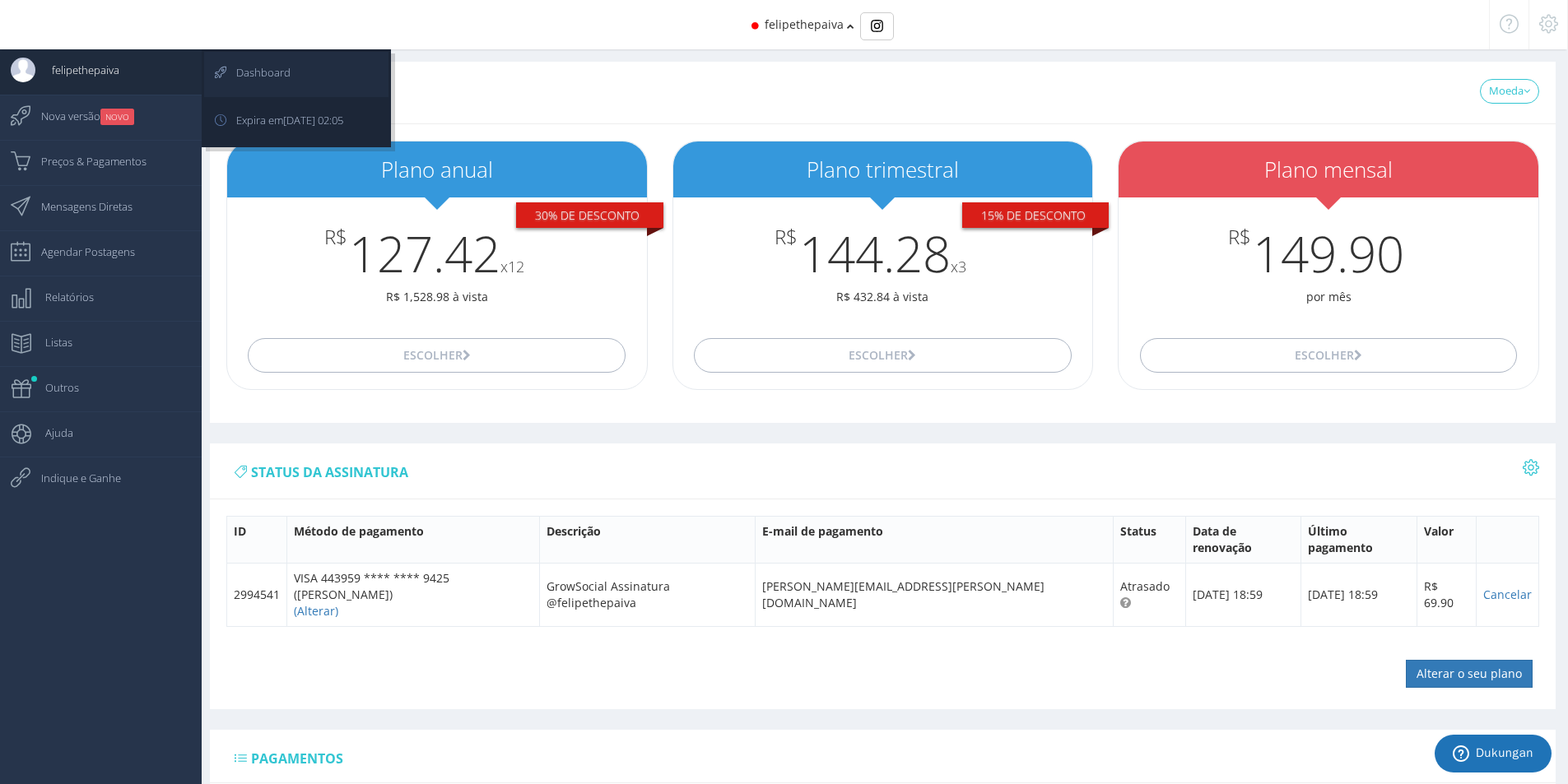 click on "Dashboard" at bounding box center [255, 72] 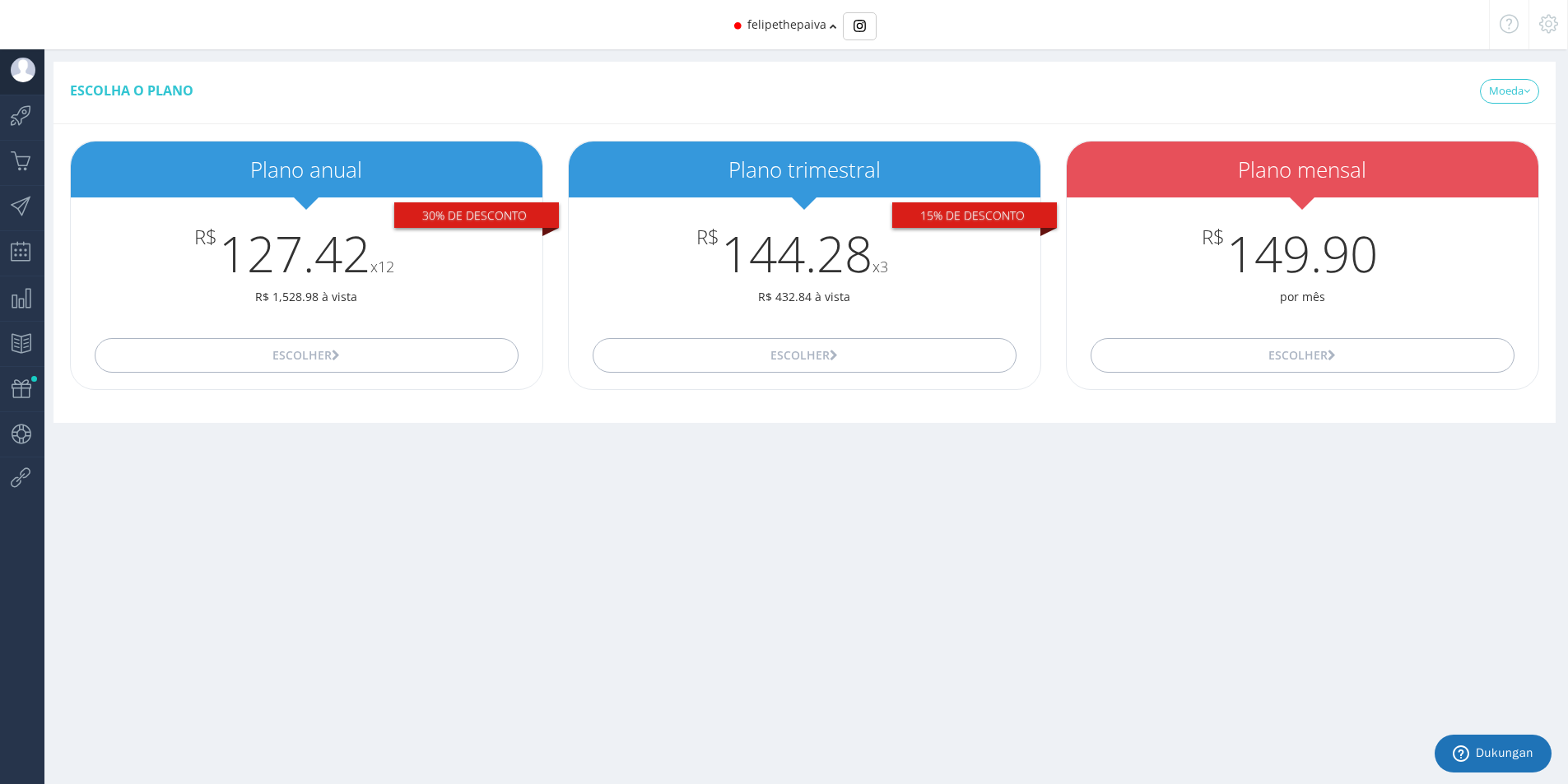 click at bounding box center [1548, 24] 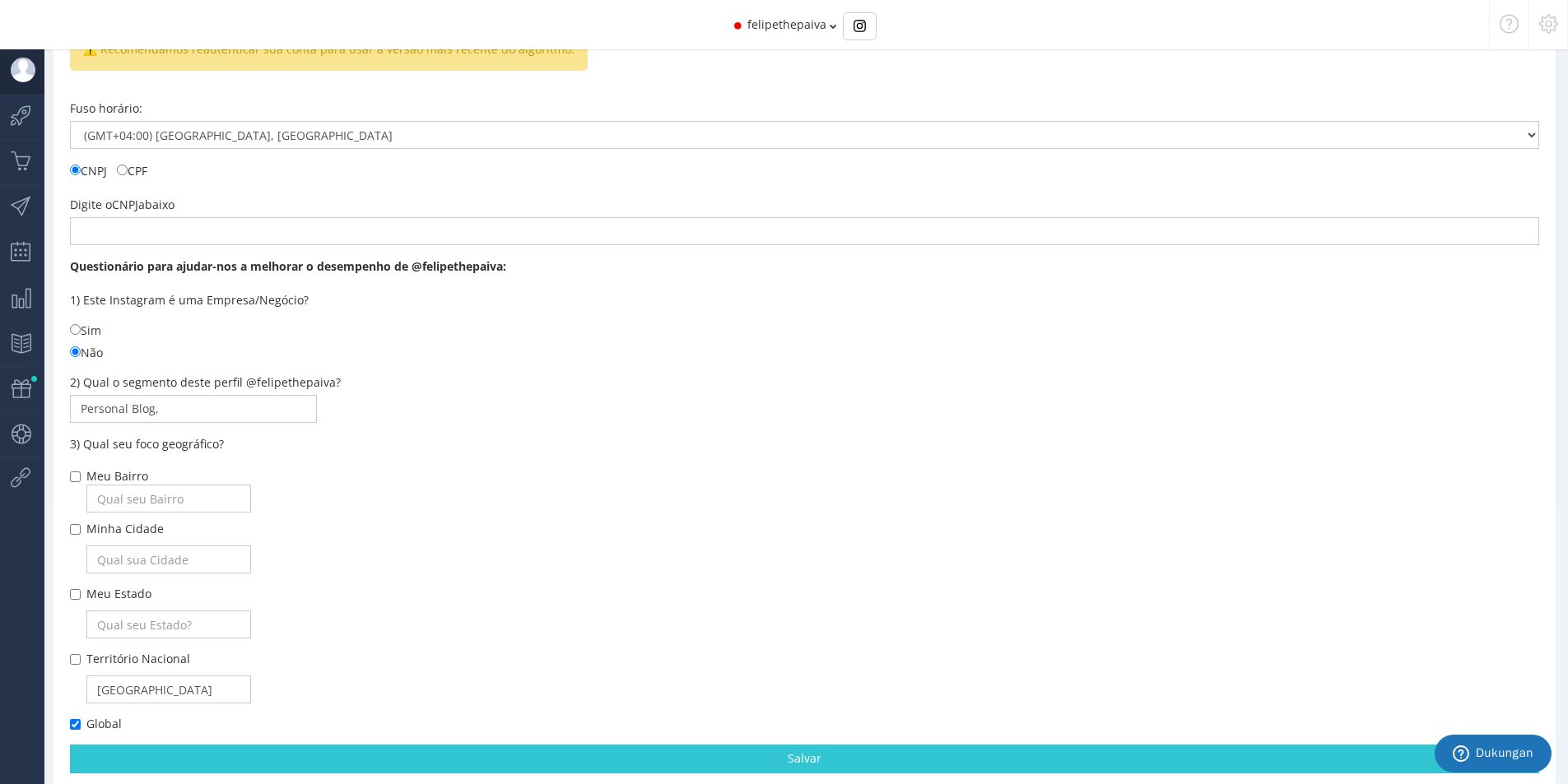 scroll, scrollTop: 338, scrollLeft: 0, axis: vertical 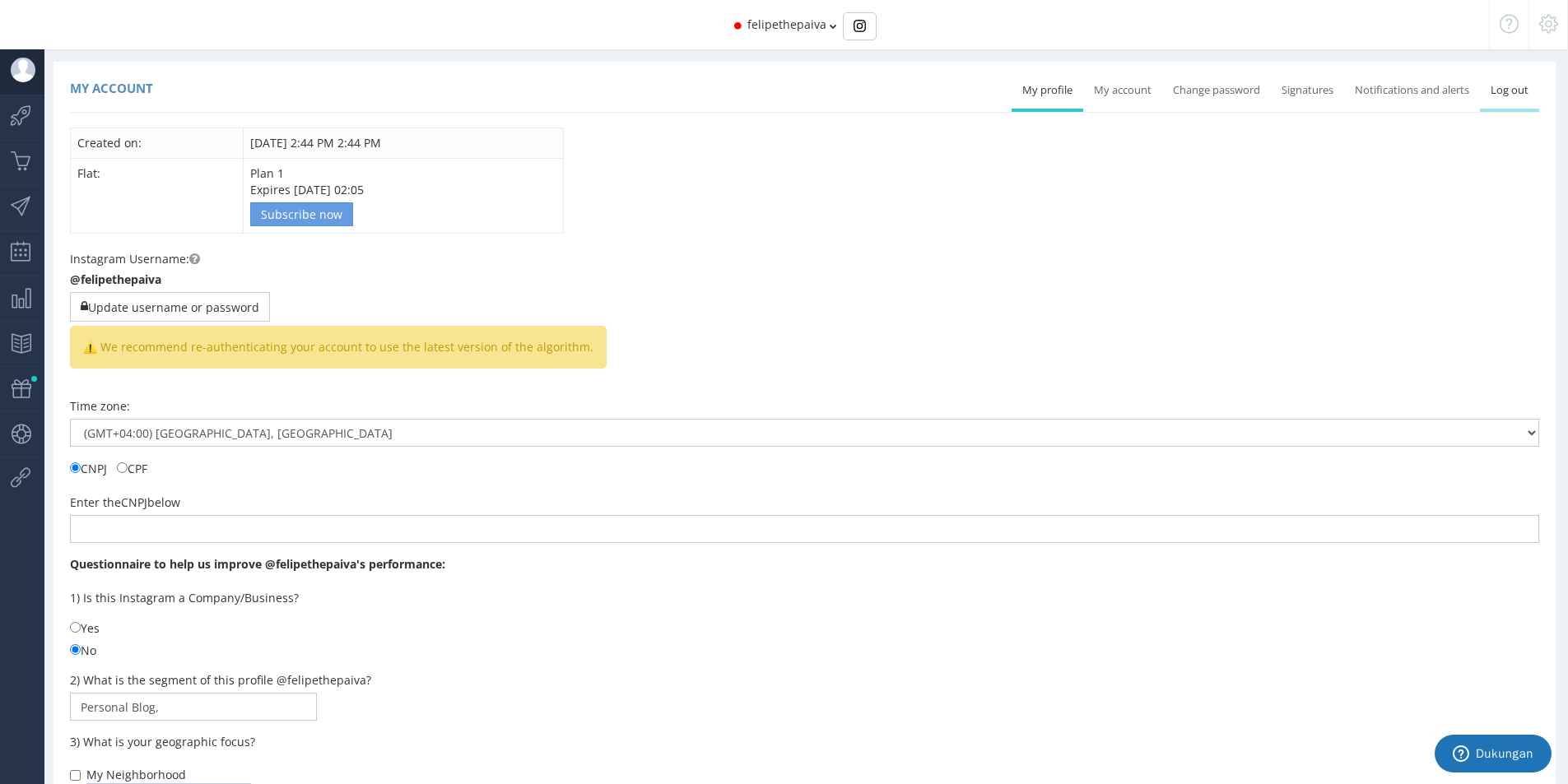 click on "Log out" at bounding box center (1510, 90) 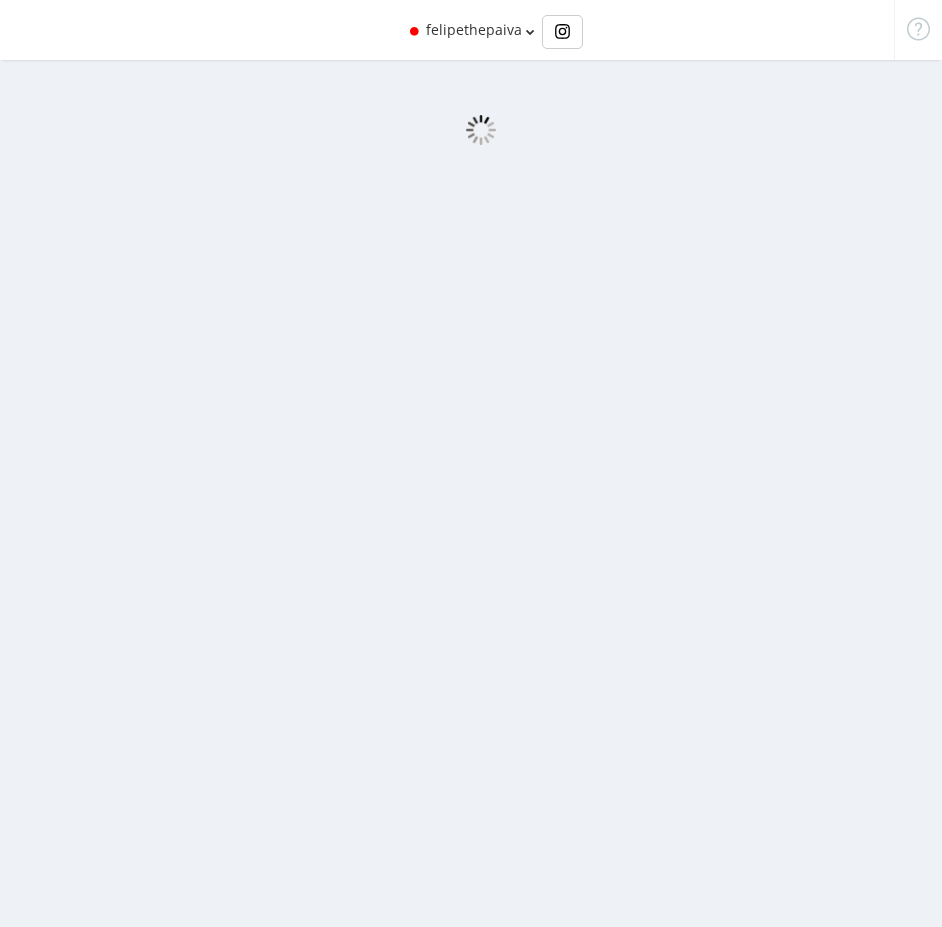 scroll, scrollTop: 0, scrollLeft: 0, axis: both 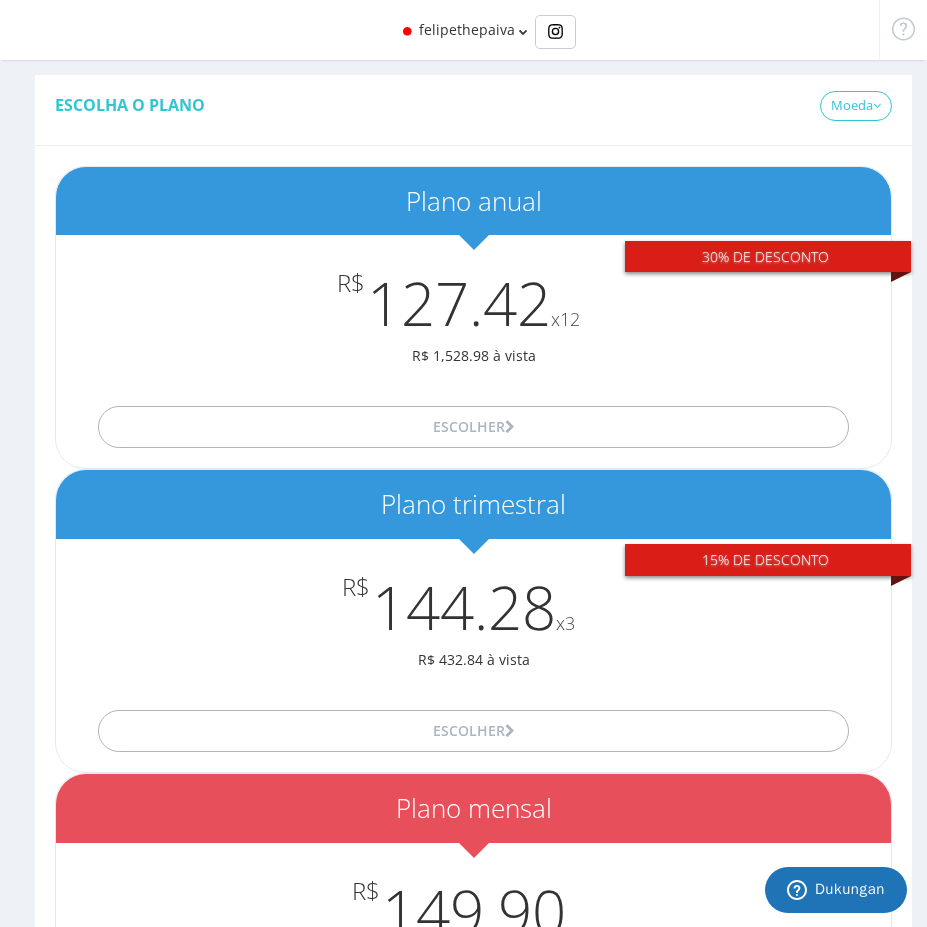 click on "felipethepaiva  590 Seguidores        vencida
0
felipethepaiva" at bounding box center [463, 30] 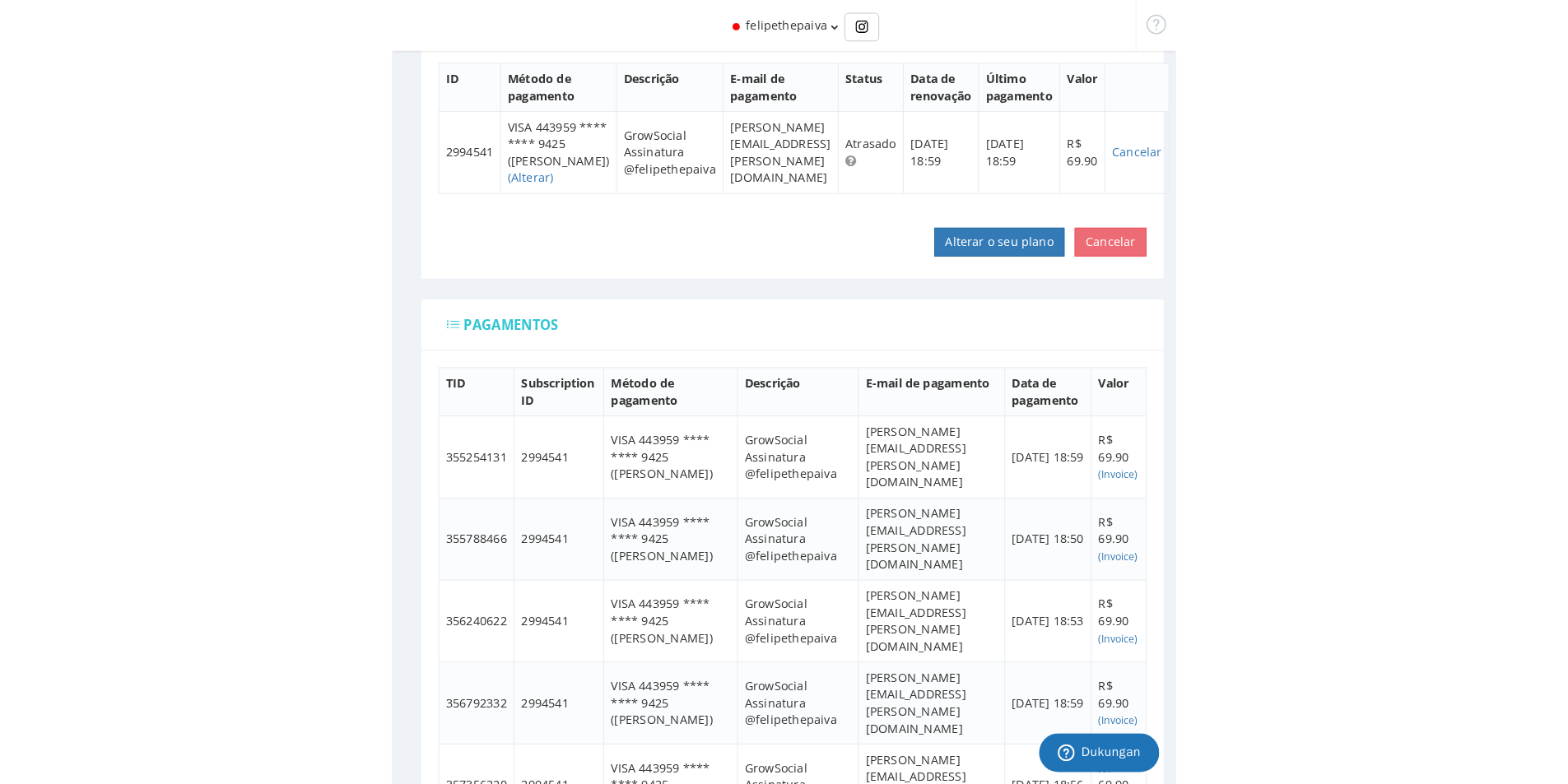 scroll, scrollTop: 585, scrollLeft: 0, axis: vertical 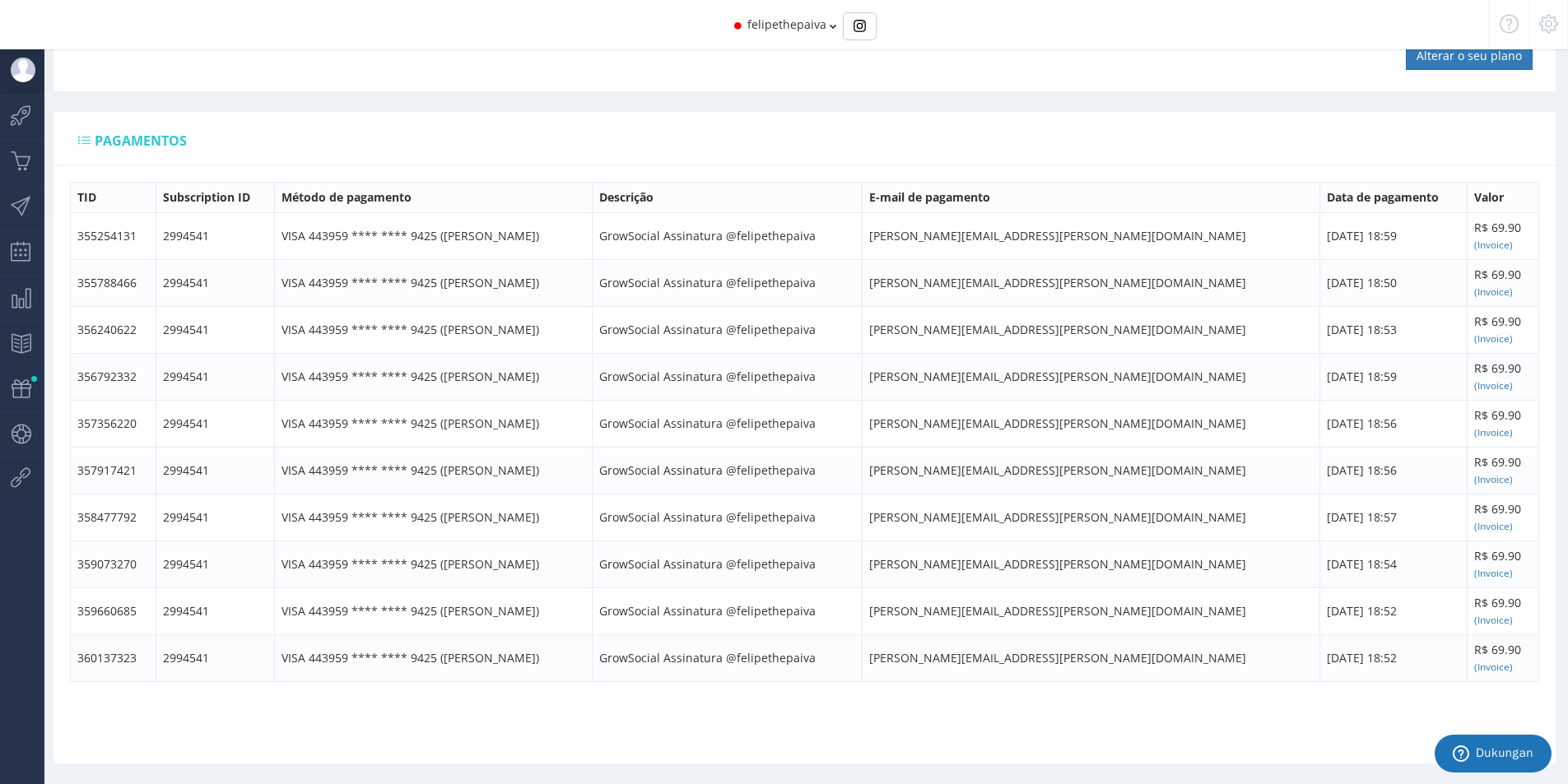 click at bounding box center (23, 70) 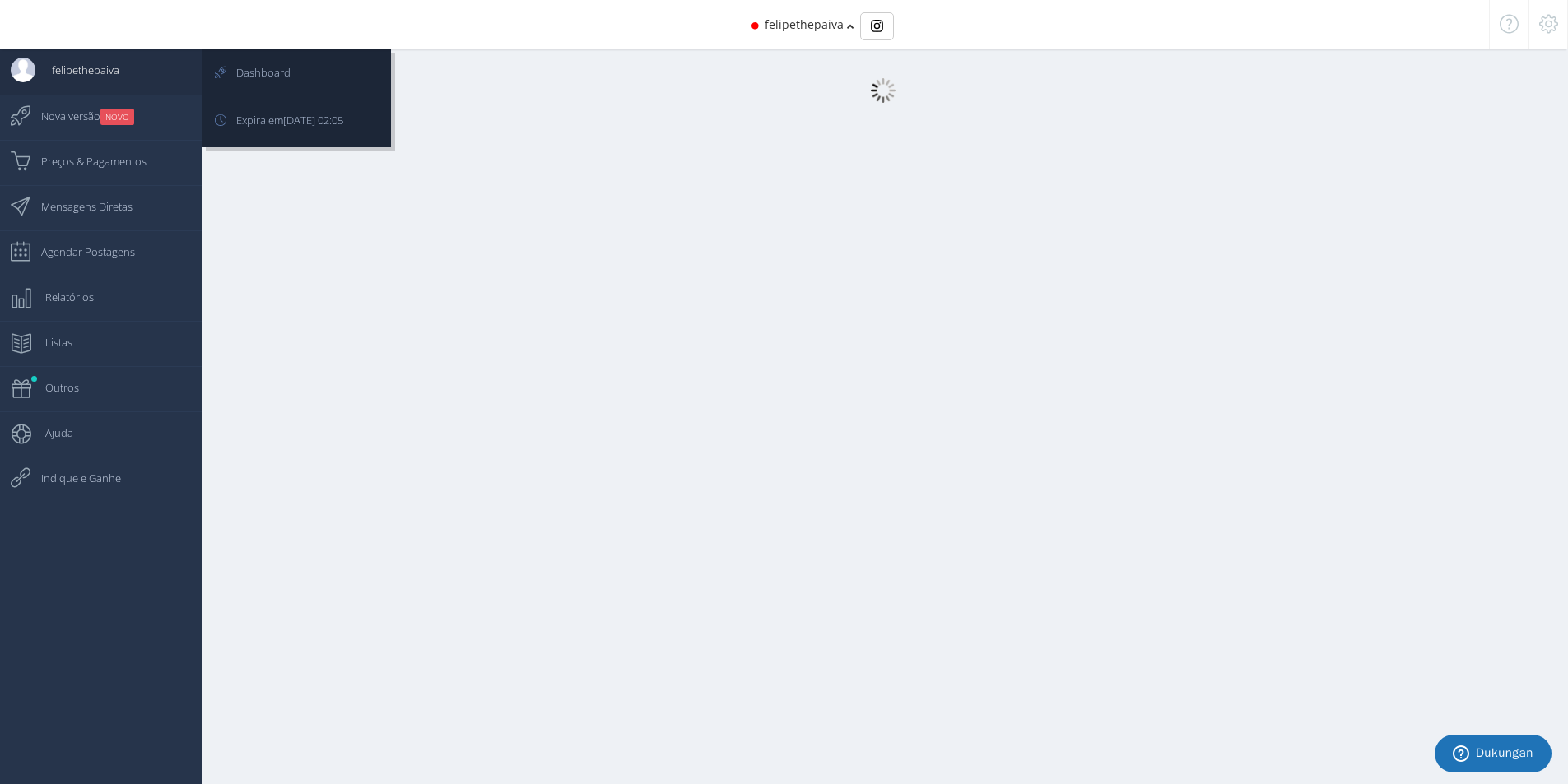 scroll, scrollTop: 16, scrollLeft: 0, axis: vertical 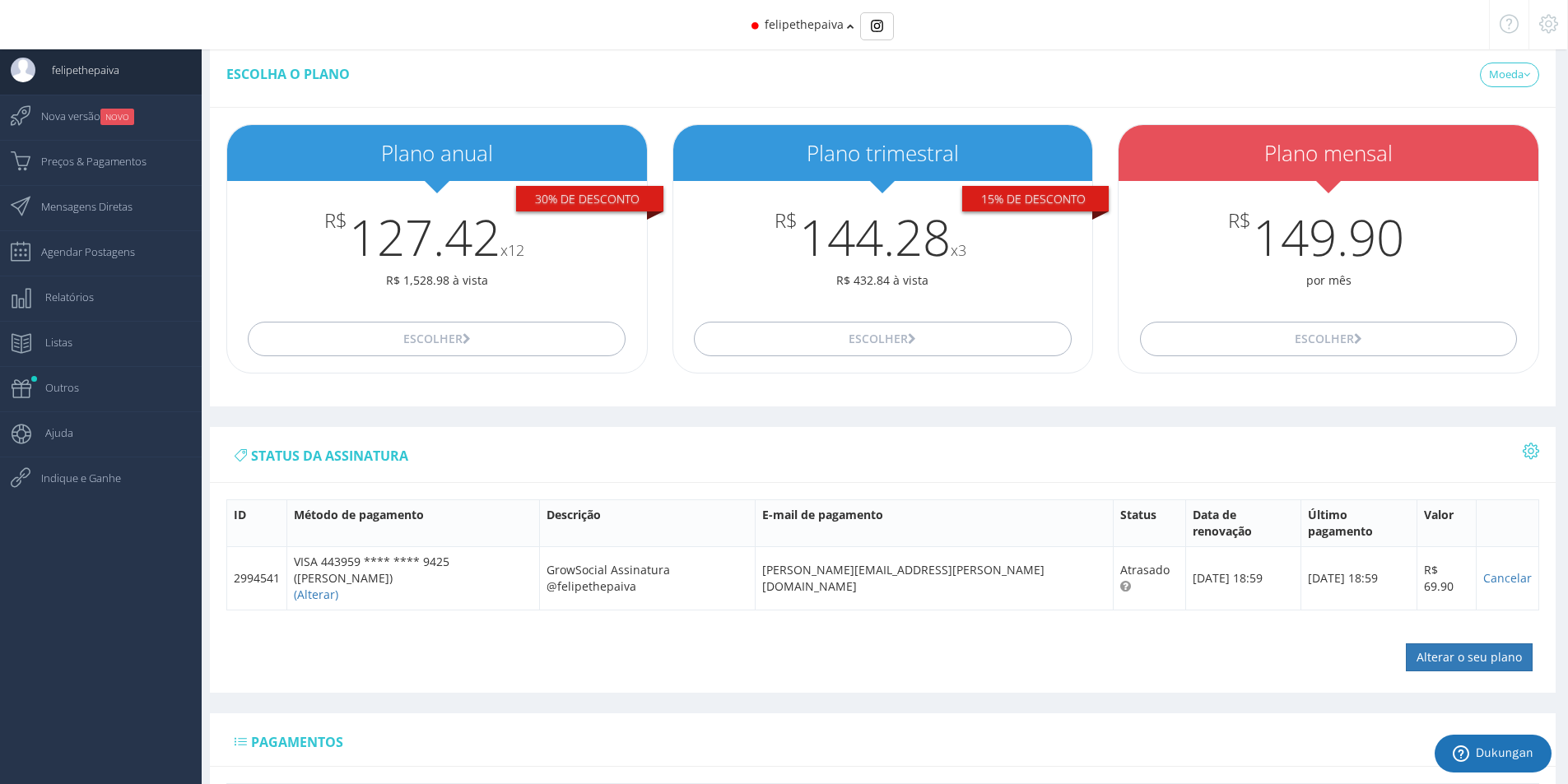 click at bounding box center [1548, 24] 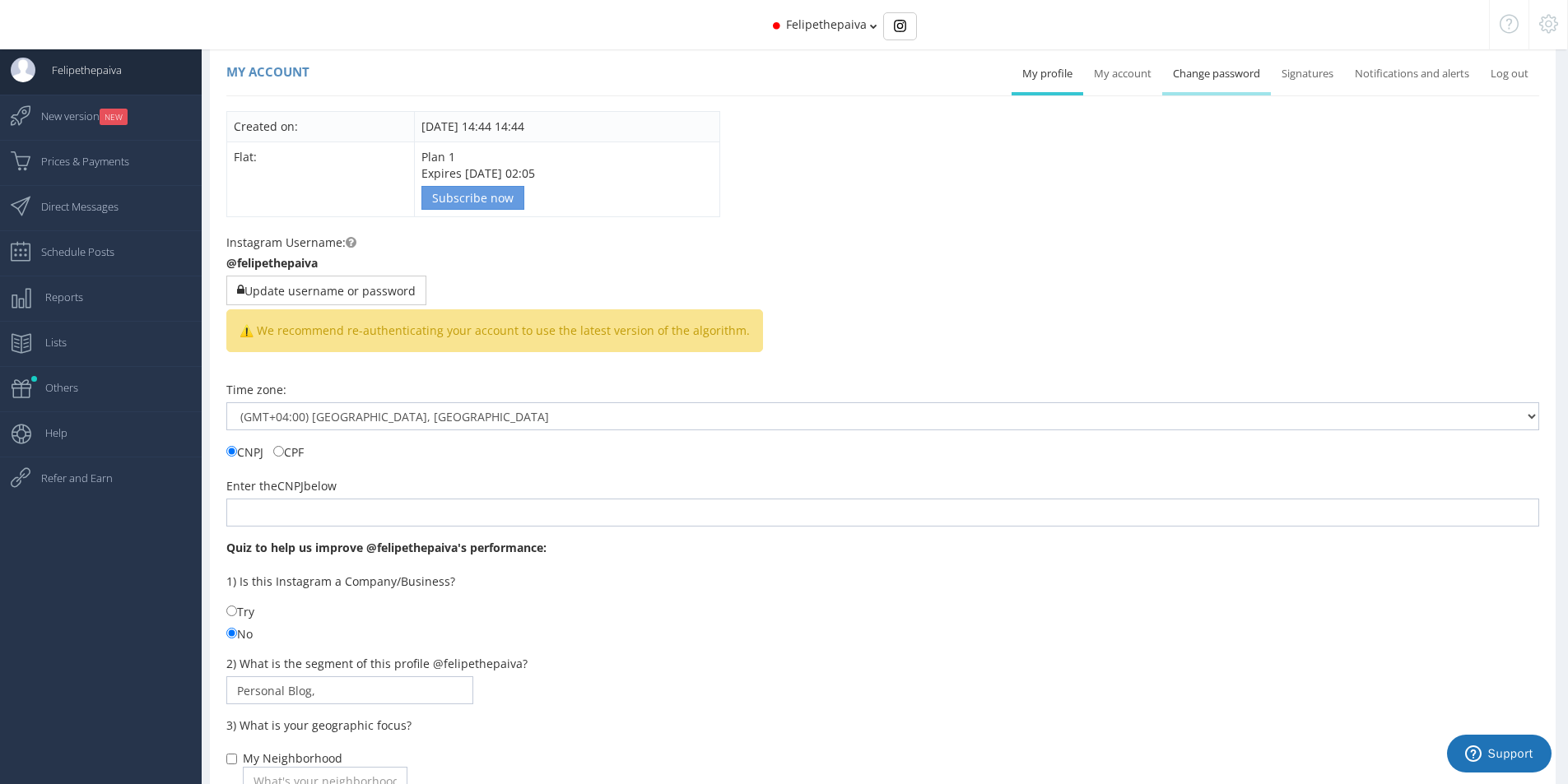 click on "Change password" at bounding box center (1217, 73) 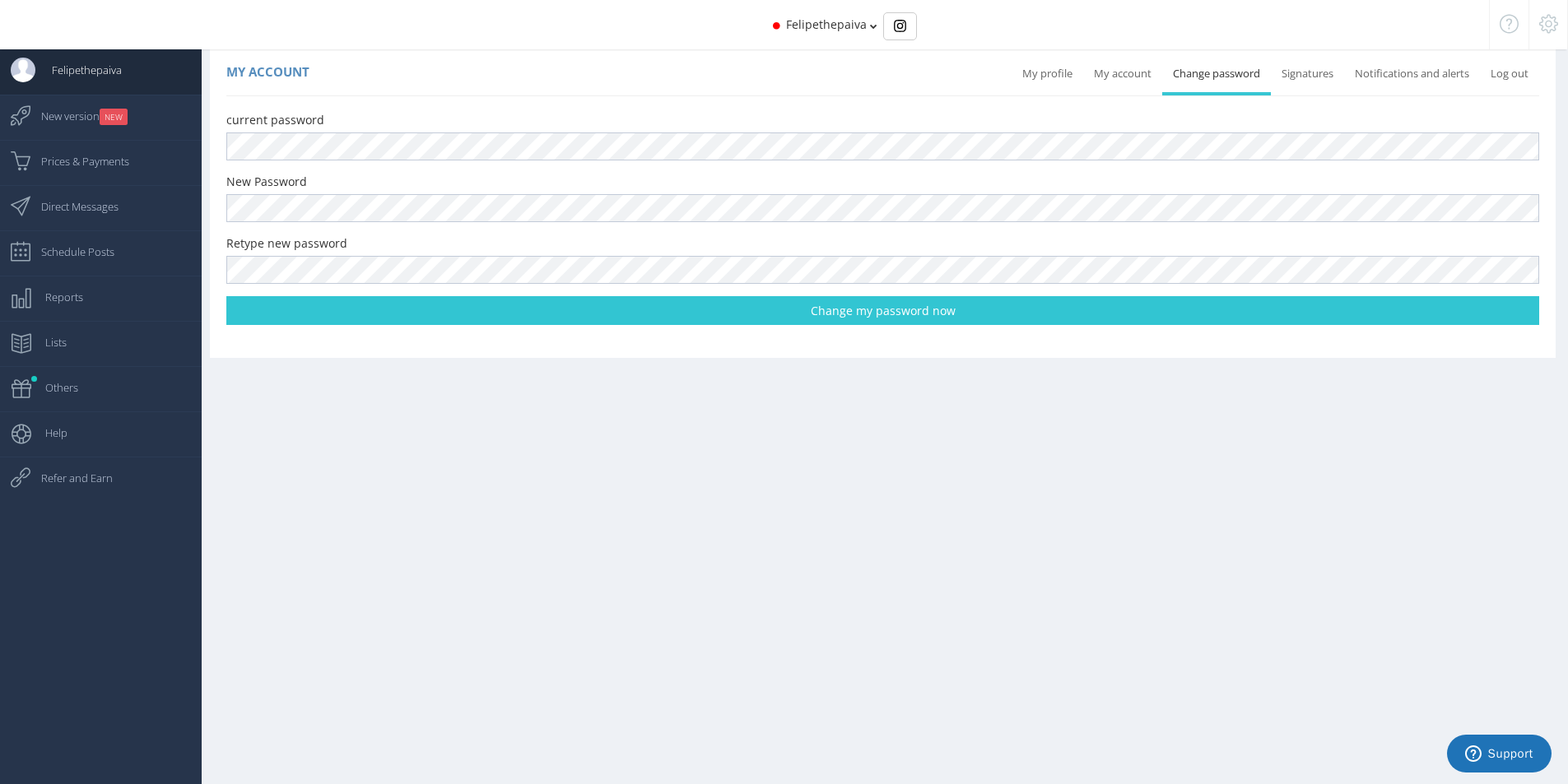 scroll, scrollTop: 0, scrollLeft: 0, axis: both 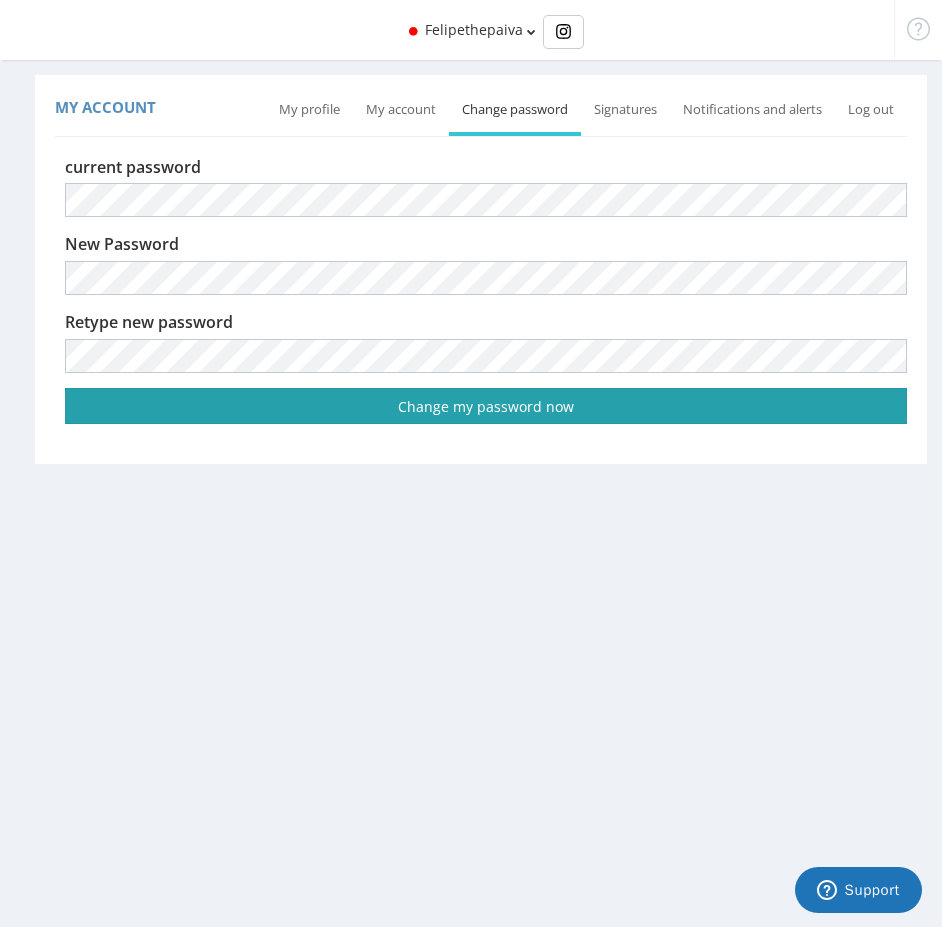 click on "Change my password now" at bounding box center (486, 406) 